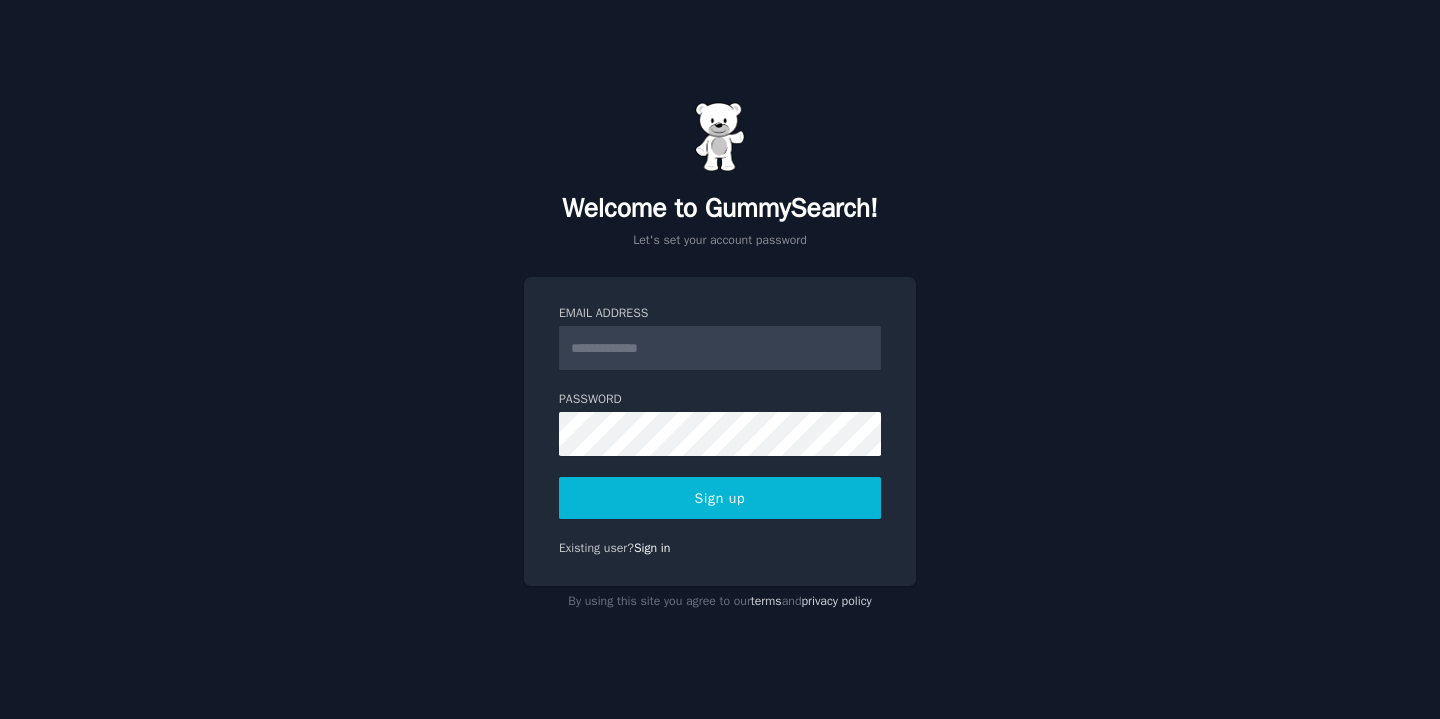 scroll, scrollTop: 0, scrollLeft: 0, axis: both 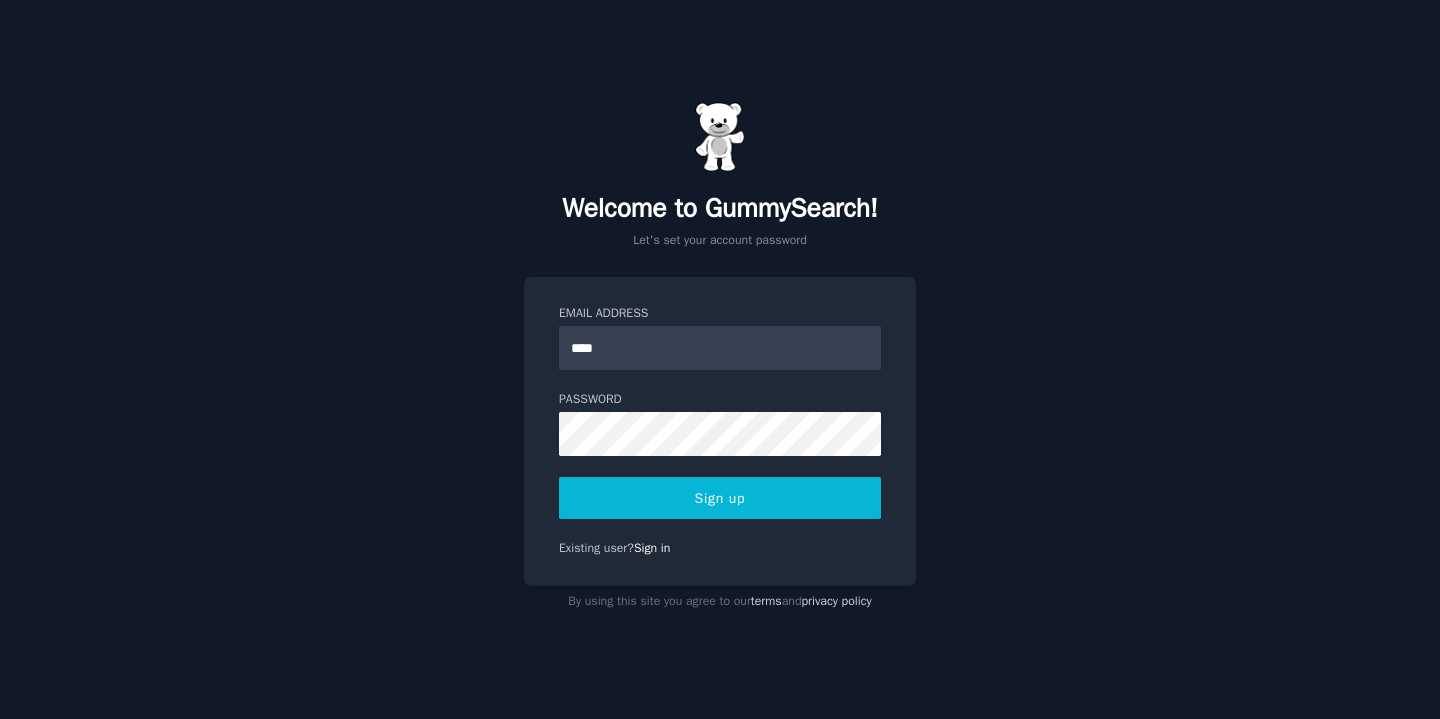 type on "**********" 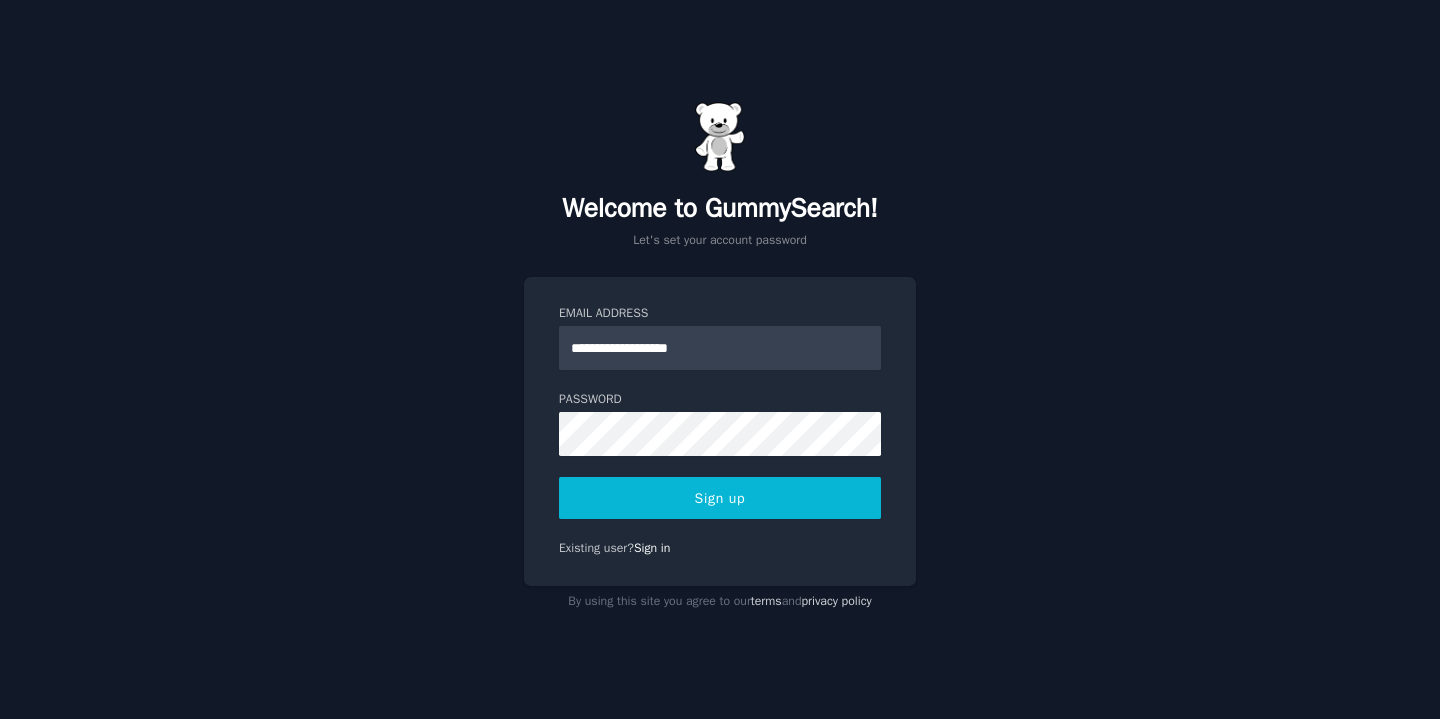 click on "Sign up" at bounding box center (720, 498) 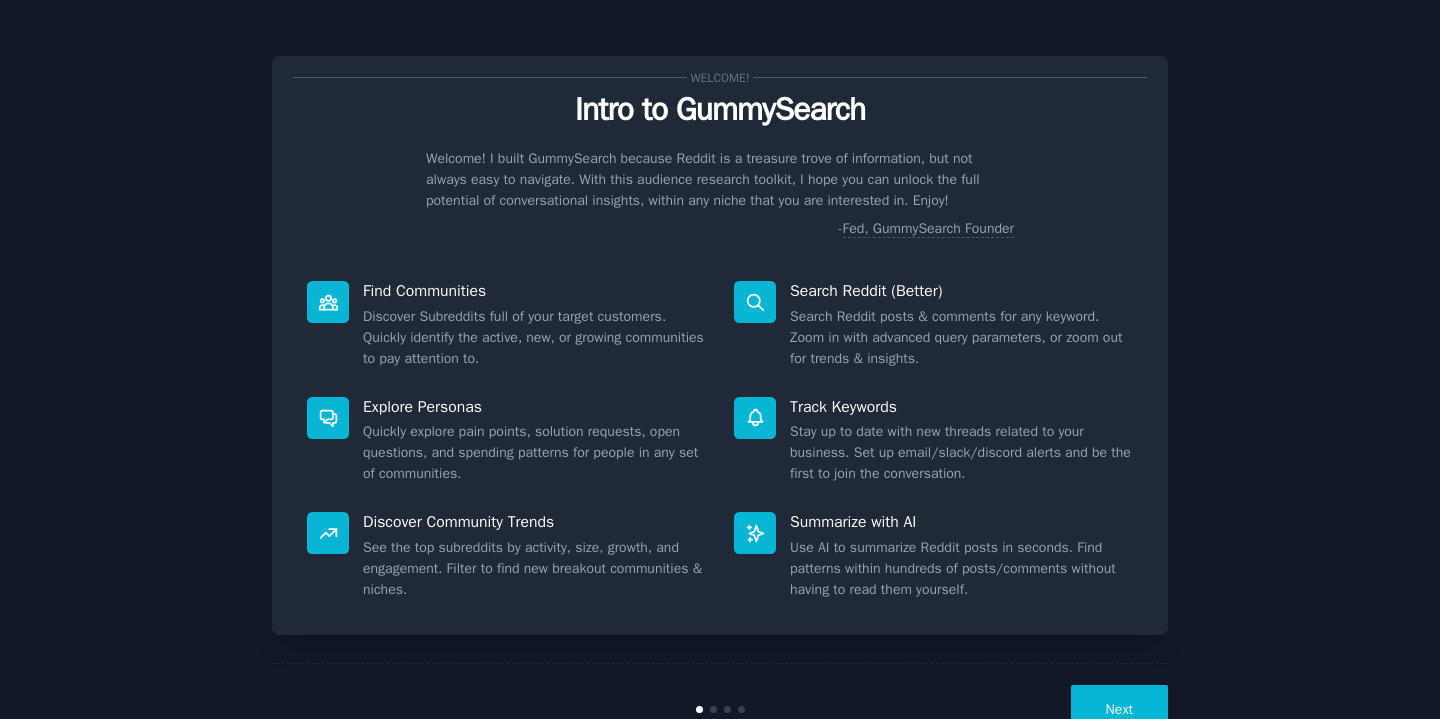 scroll, scrollTop: 0, scrollLeft: 0, axis: both 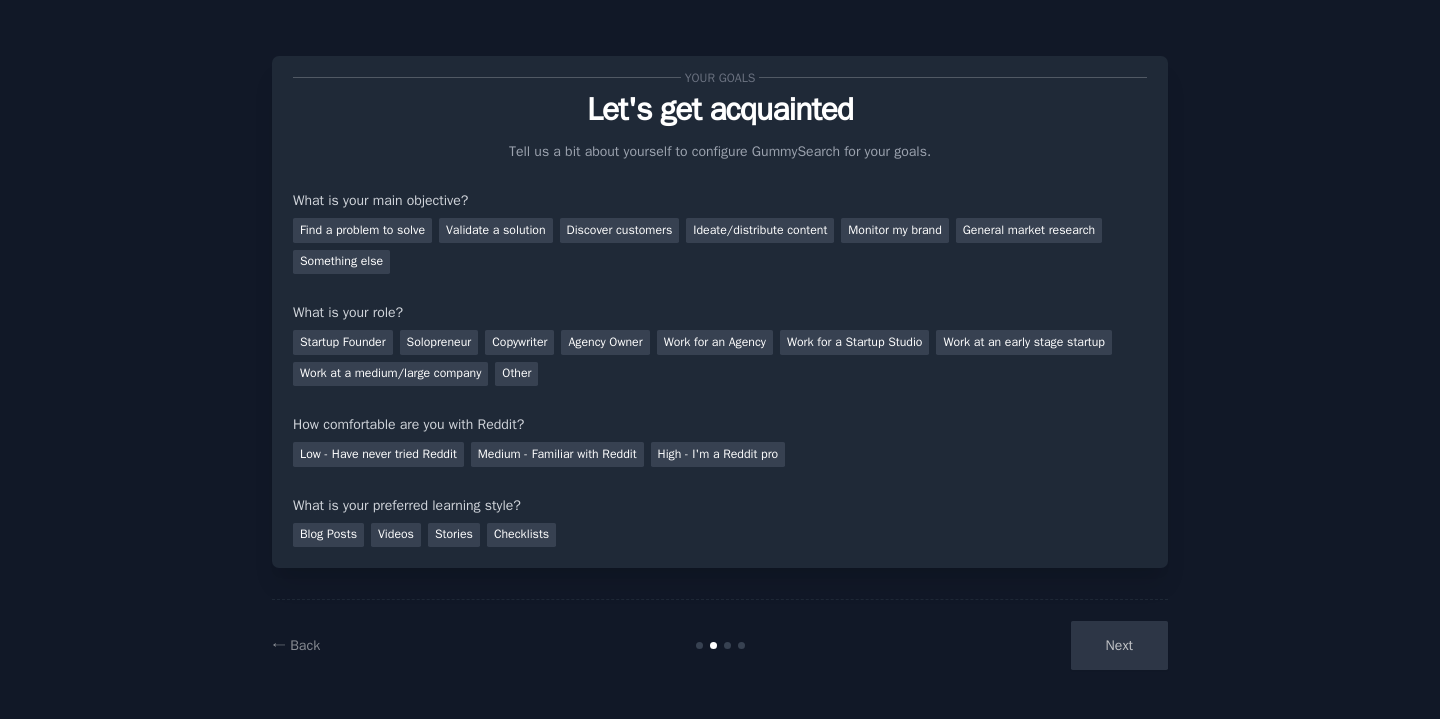 click on "Your goals Let's get acquainted Tell us a bit about yourself to configure GummySearch for your goals. What is your main objective? Find a problem to solve Validate a solution Discover customers Ideate/distribute content Monitor my brand General market research Something else What is your role? Startup Founder Solopreneur Copywriter Agency Owner Work for an Agency Work for a Startup Studio Work at an early stage startup Work at a medium/large company Other How comfortable are you with Reddit? Low - Have never tried Reddit Medium - Familiar with Reddit High - I'm a Reddit pro What is your preferred learning style? Blog Posts Videos Stories Checklists ← Back Next" 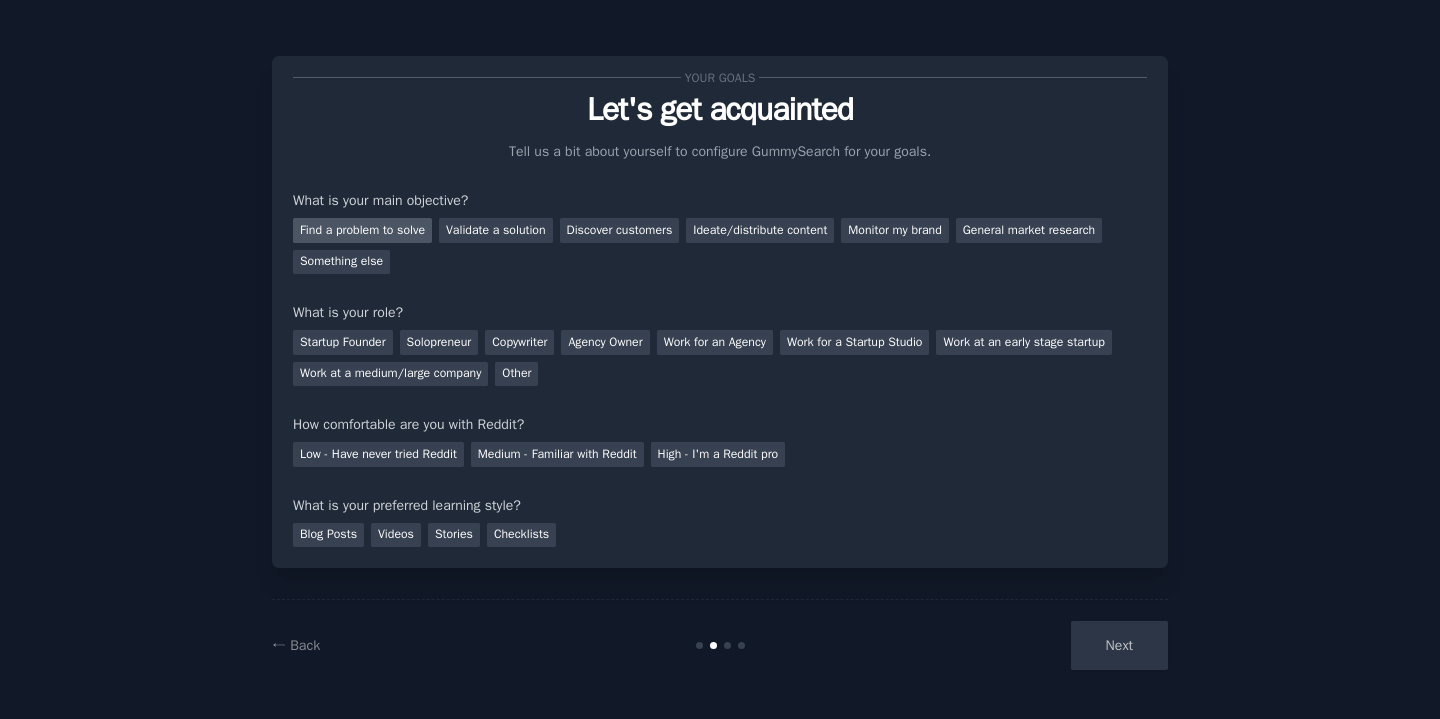 click on "Find a problem to solve" at bounding box center (362, 230) 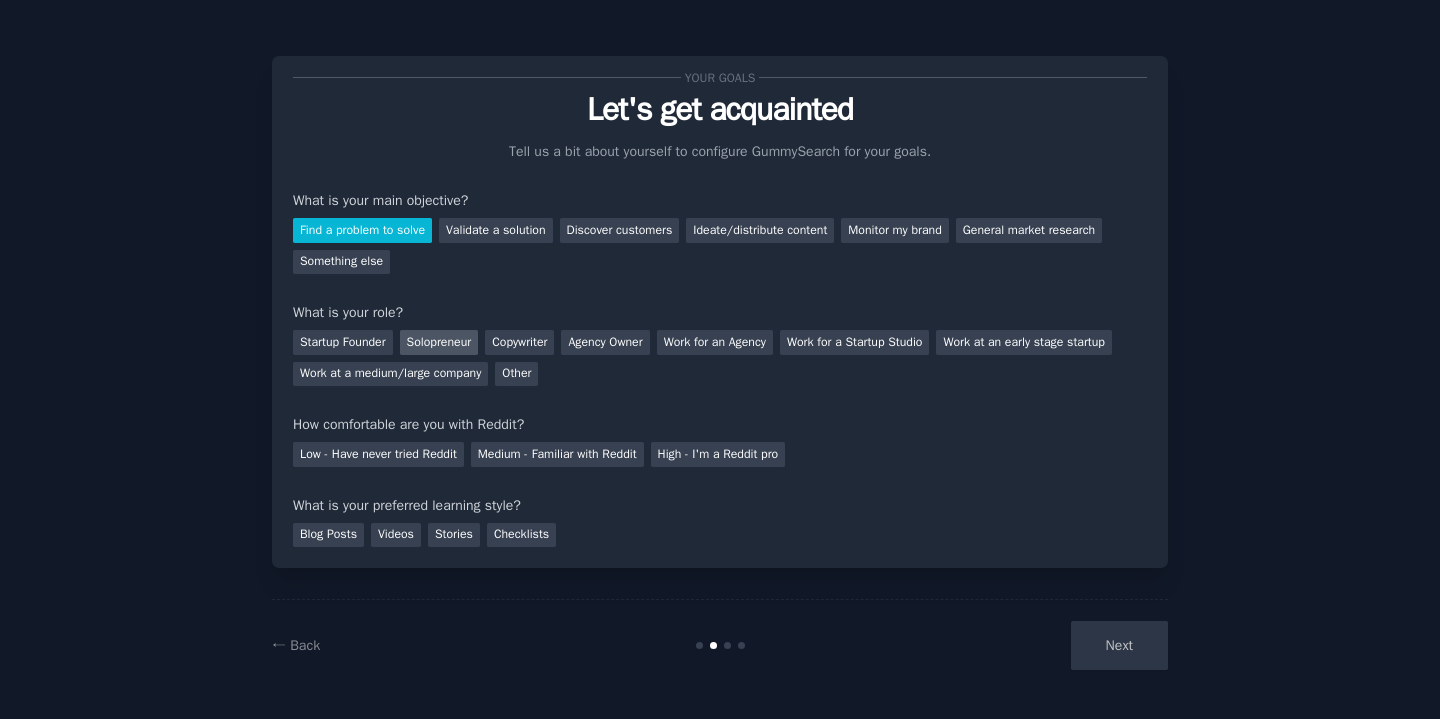 click on "Solopreneur" at bounding box center [439, 342] 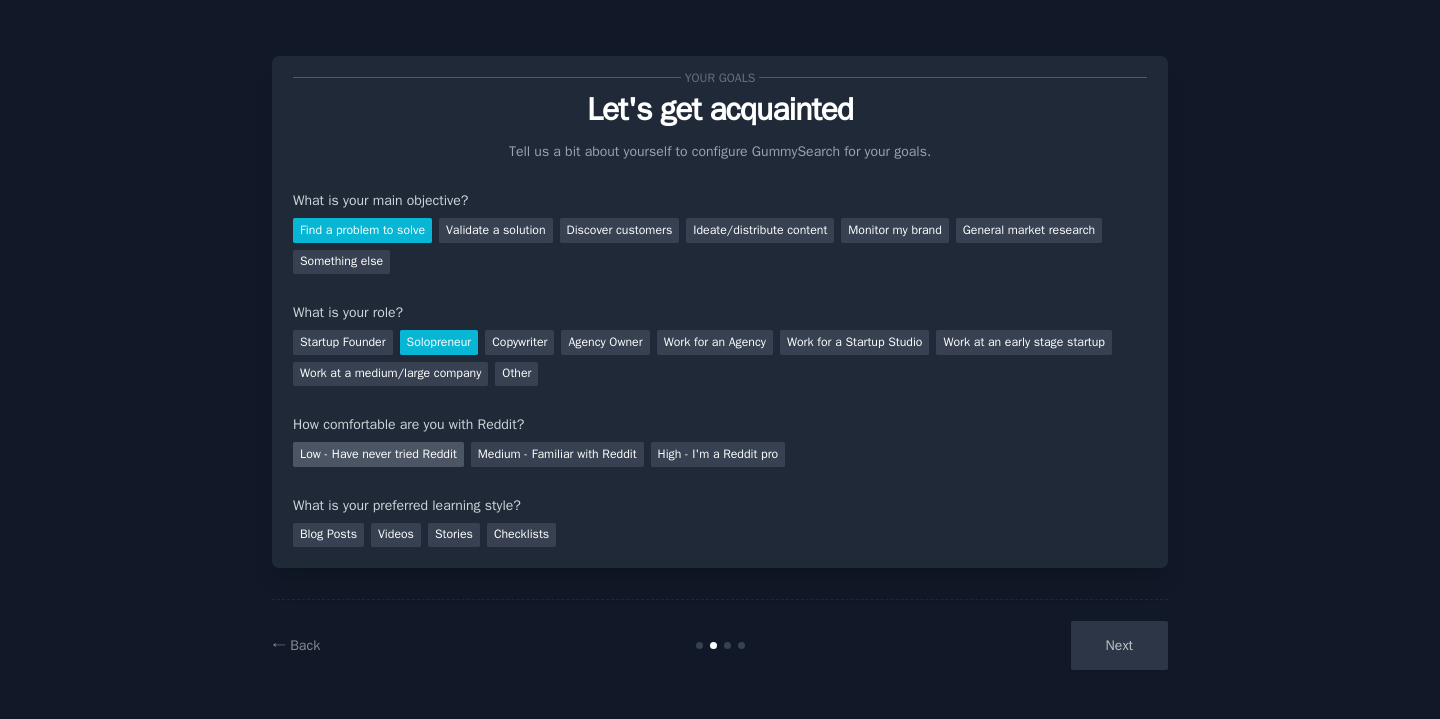 click on "Low - Have never tried Reddit" at bounding box center [378, 454] 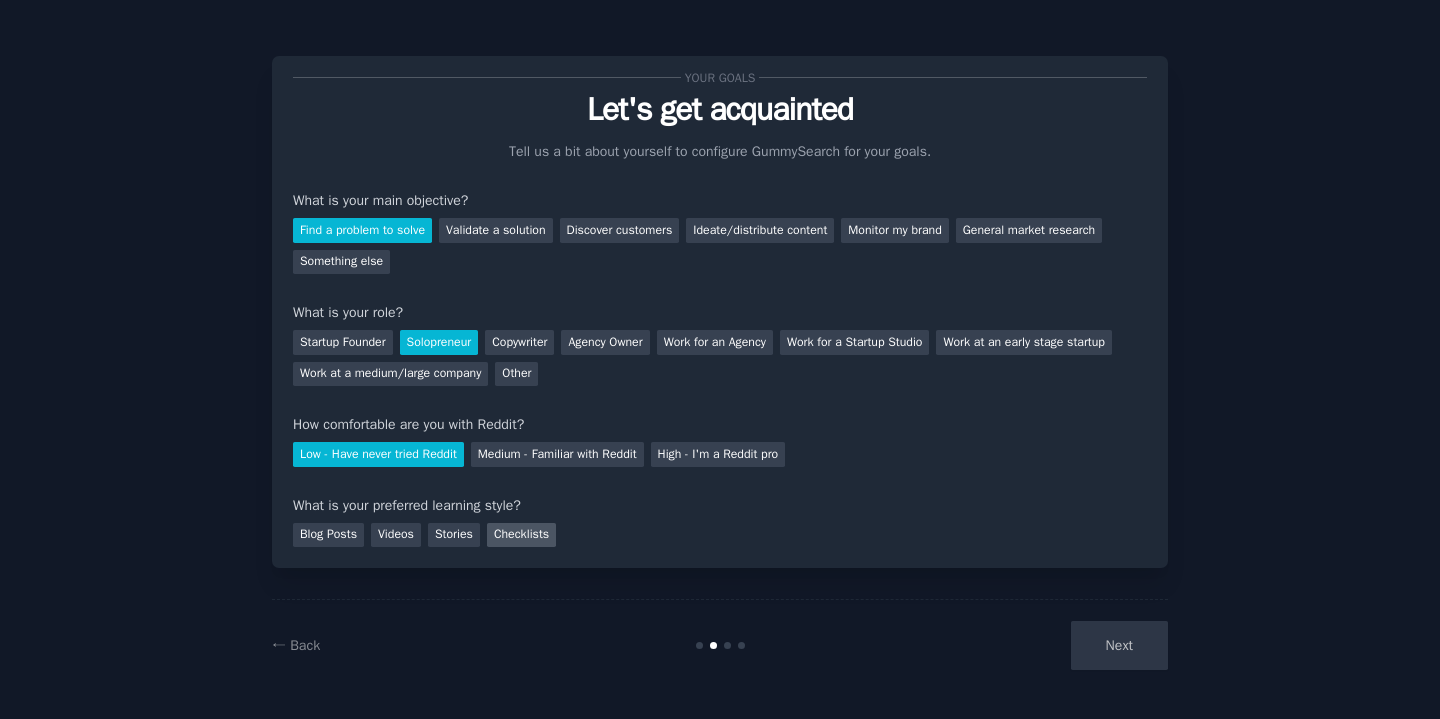 click on "Checklists" at bounding box center [521, 535] 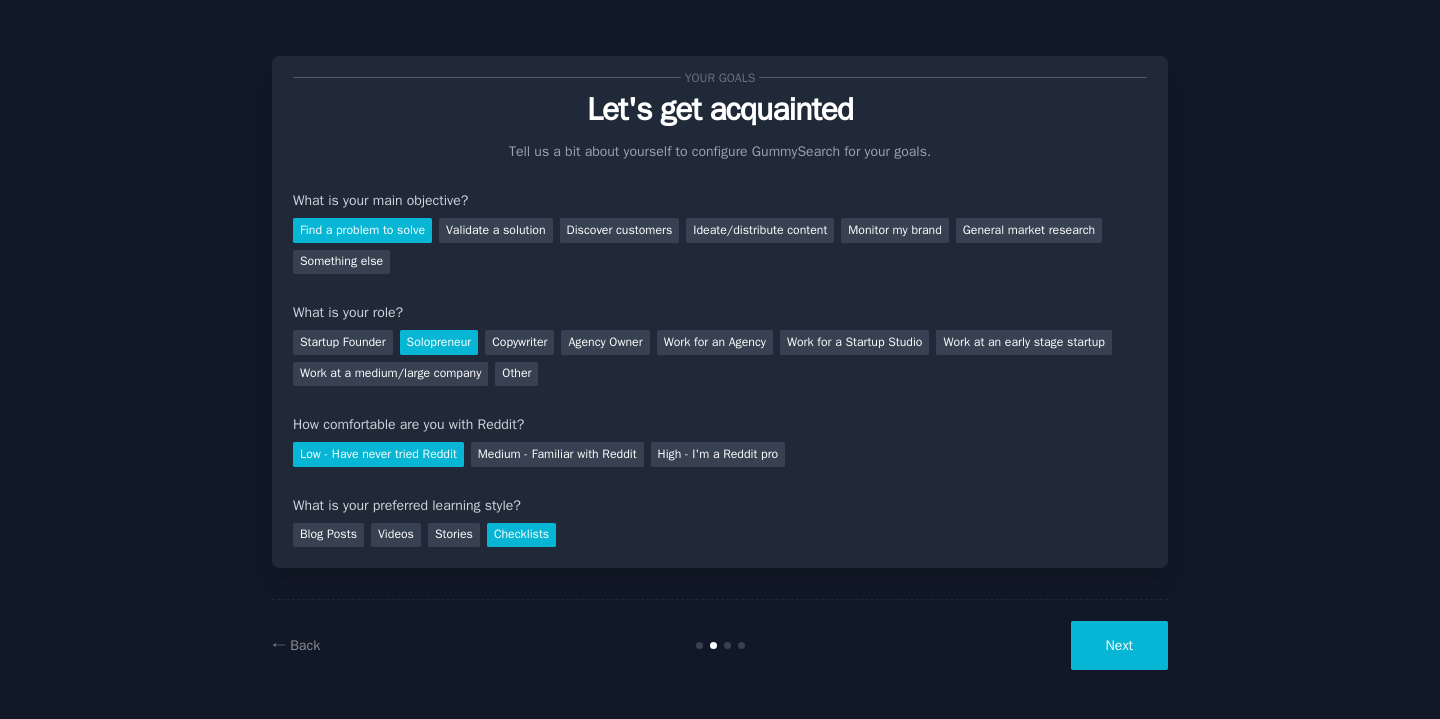 click on "Next" at bounding box center [1119, 645] 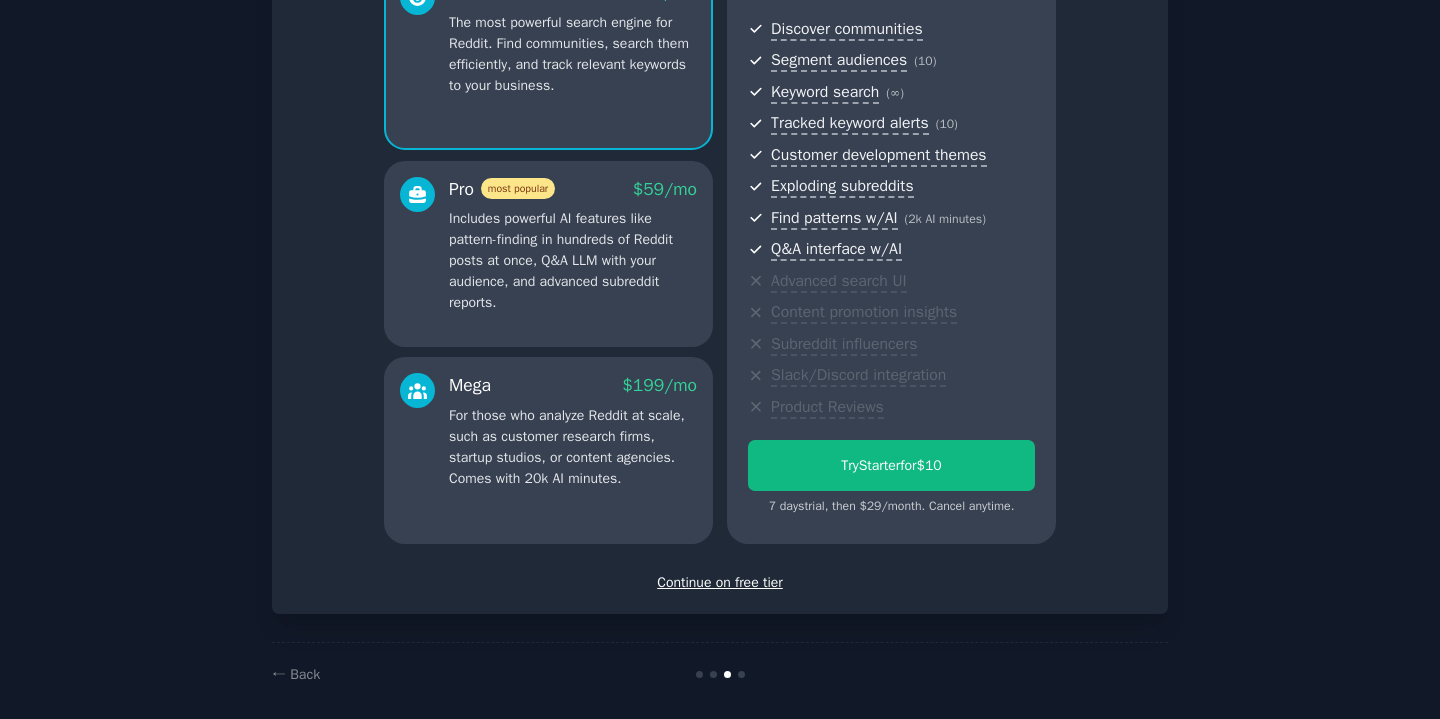scroll, scrollTop: 216, scrollLeft: 0, axis: vertical 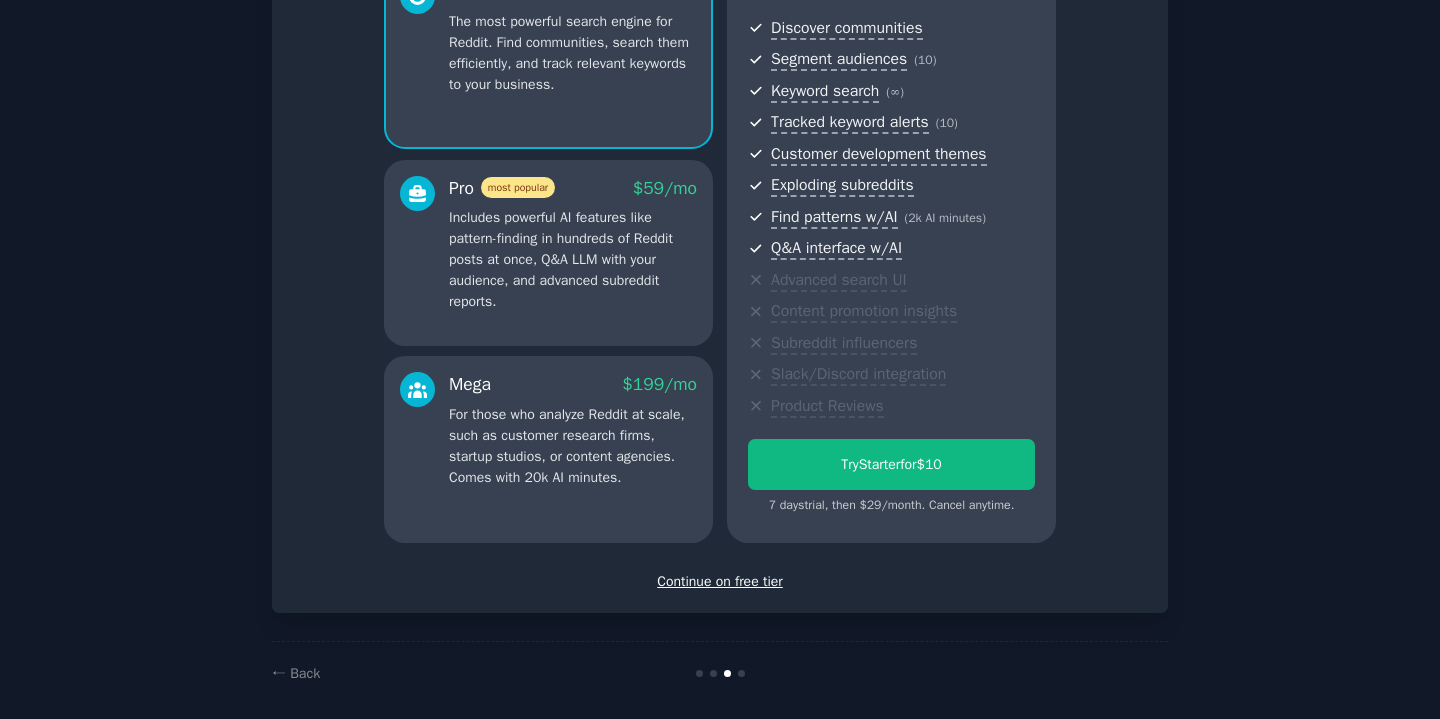 click on "Continue on free tier" at bounding box center [720, 581] 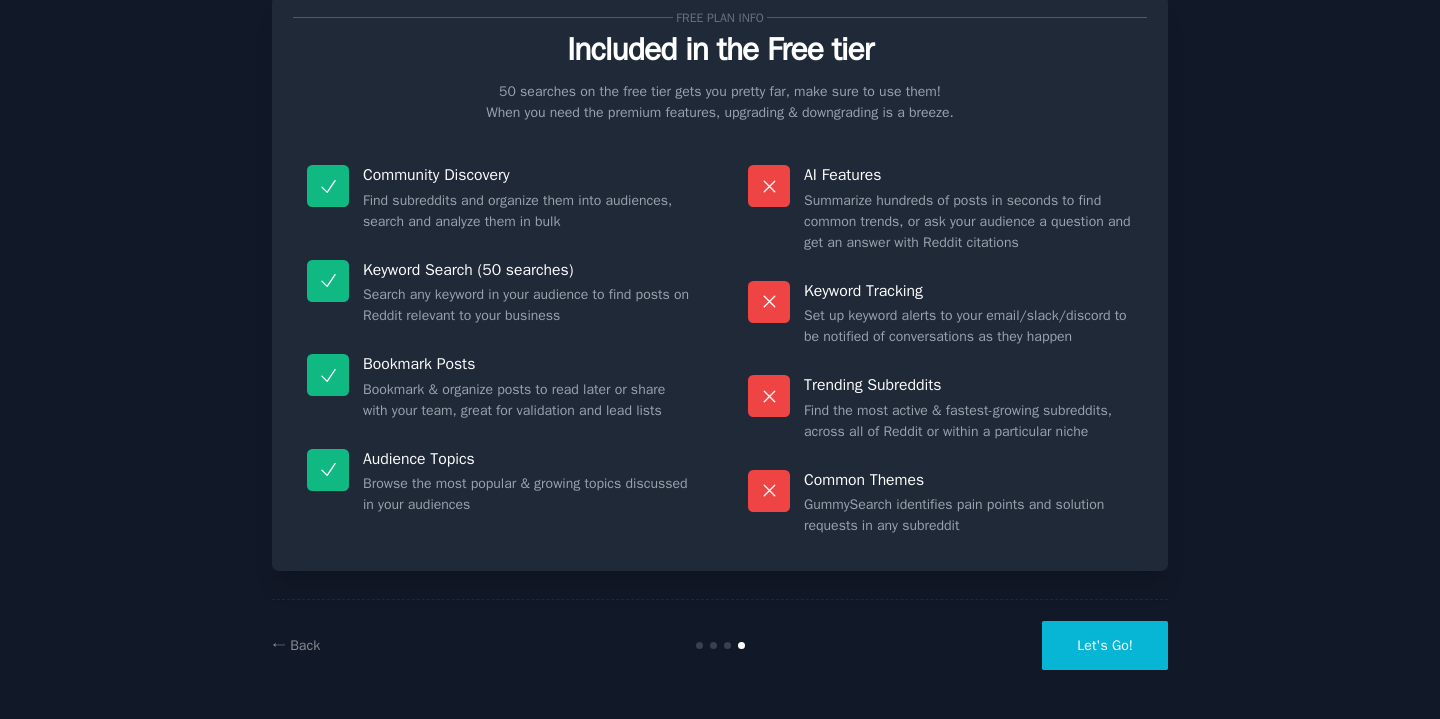 scroll, scrollTop: 60, scrollLeft: 0, axis: vertical 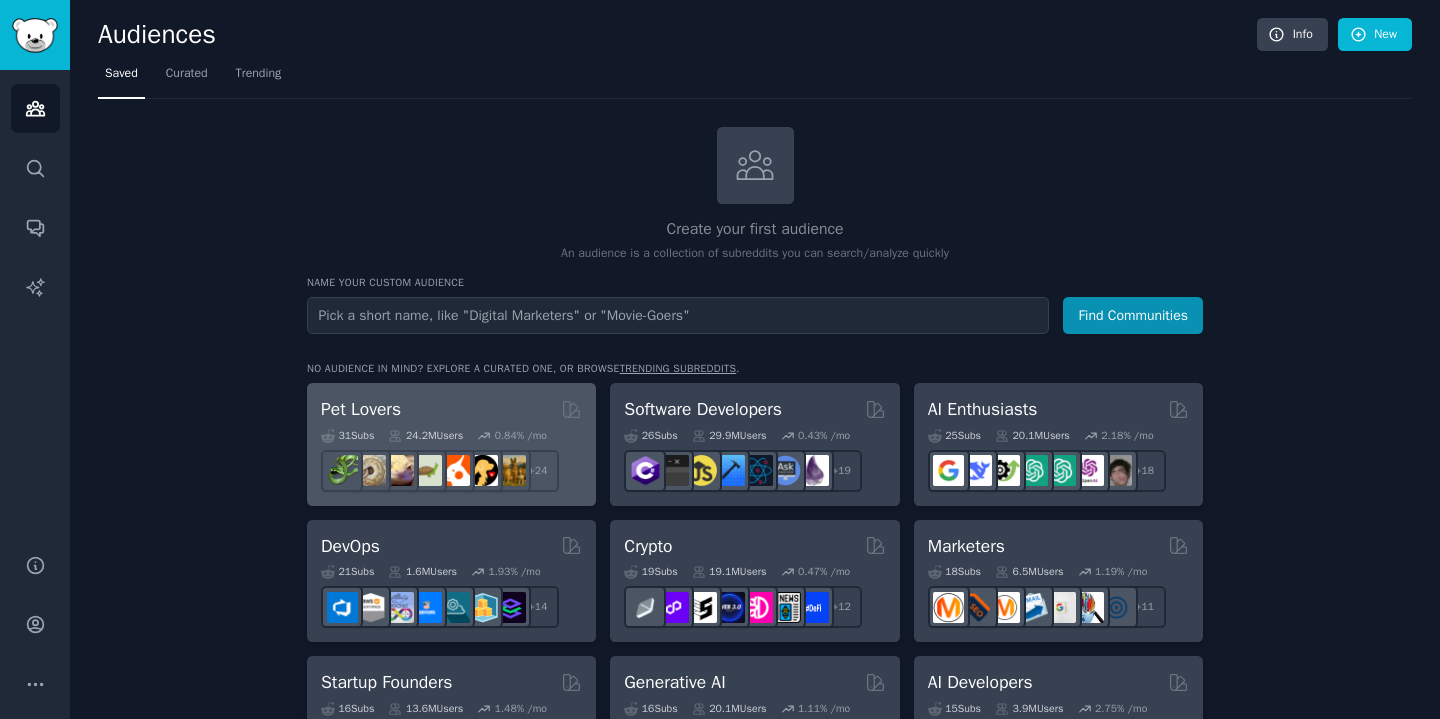 click on "Pet Lovers" at bounding box center (361, 409) 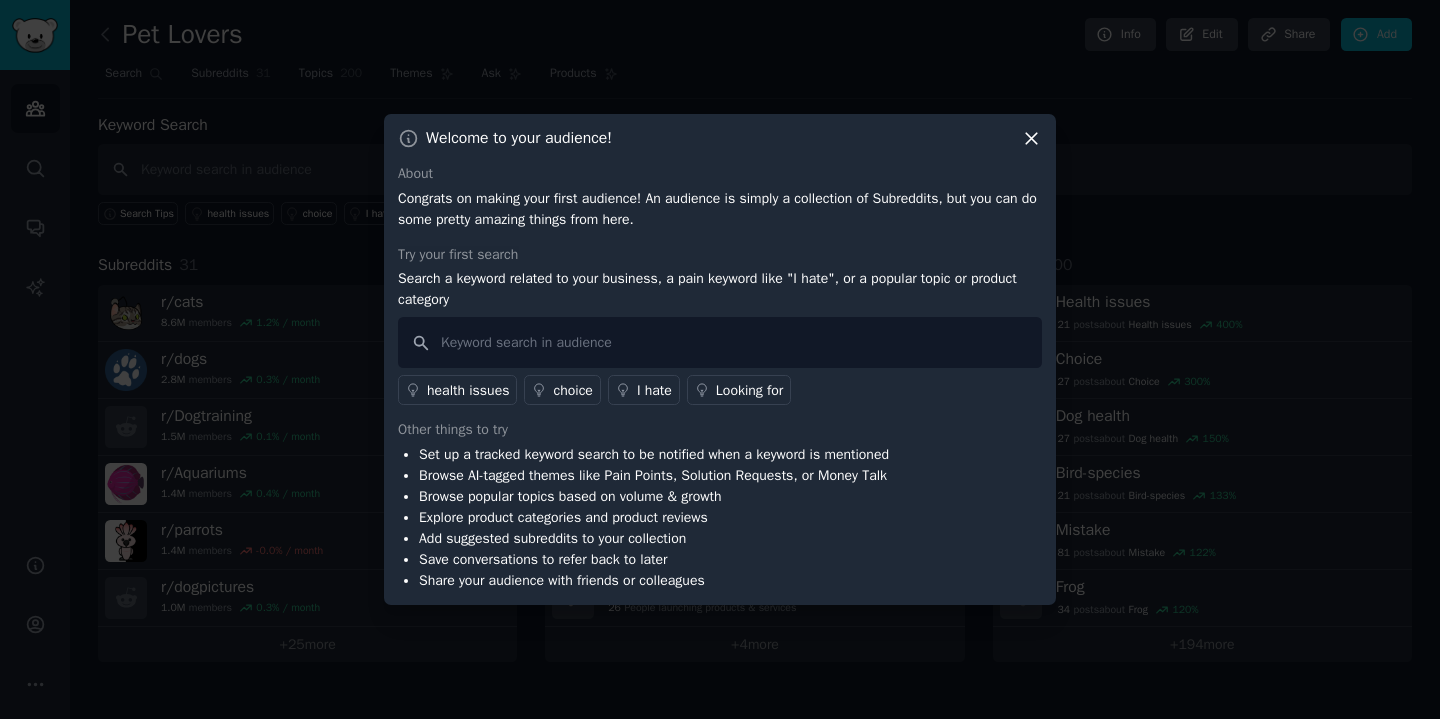 click 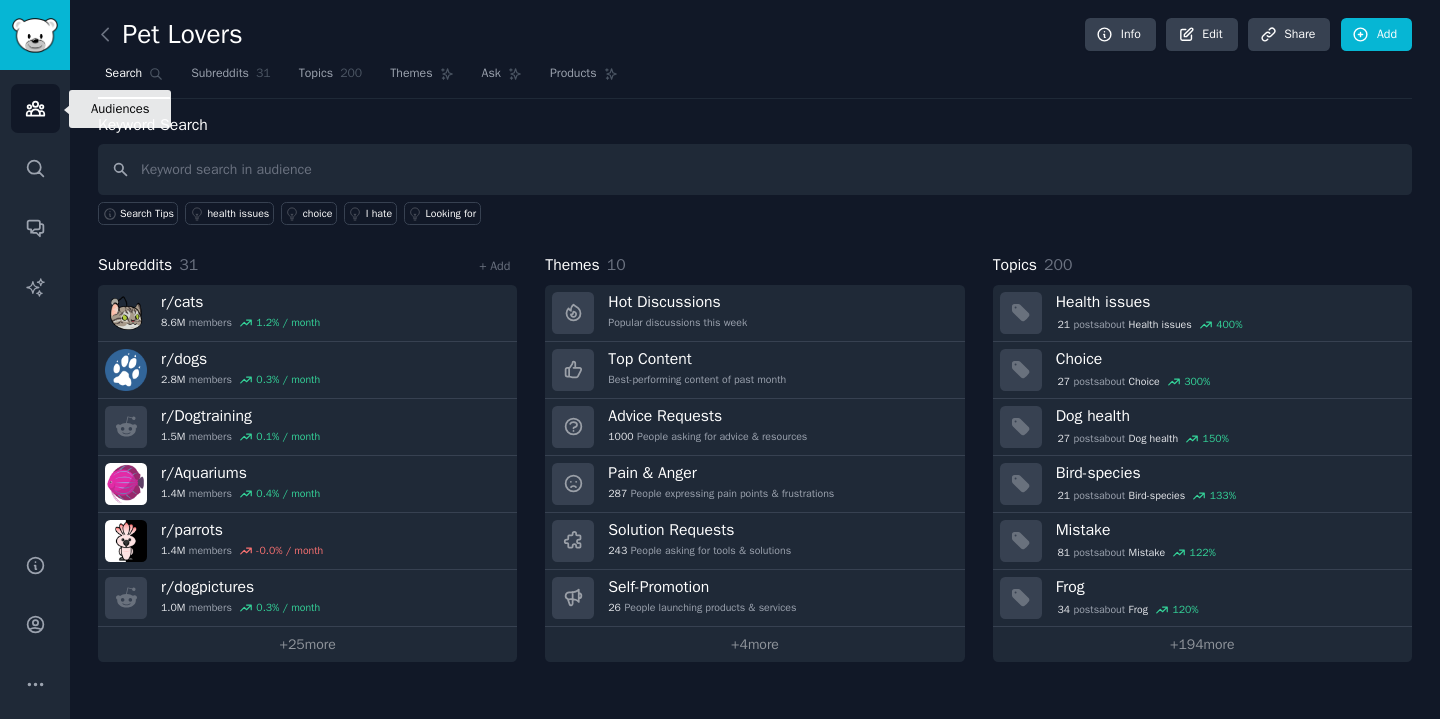 click 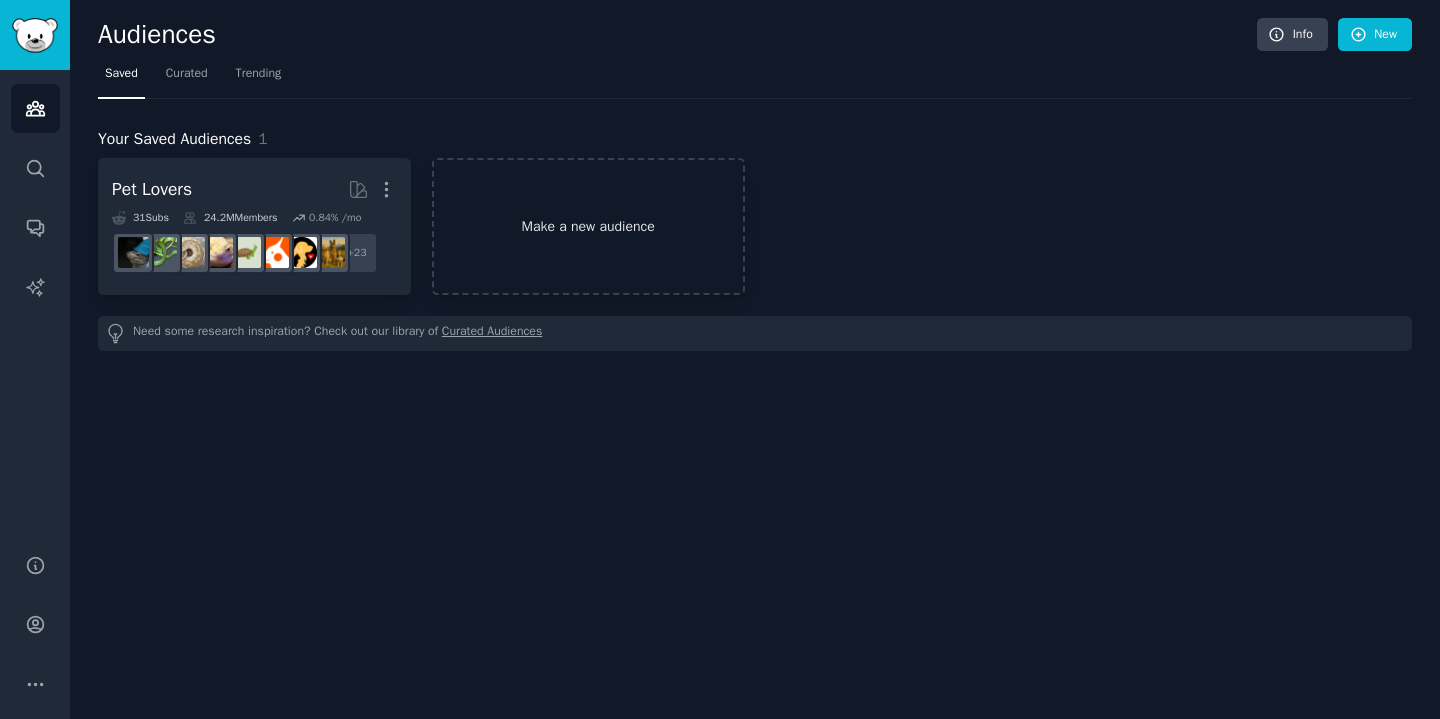click on "Make a new audience" at bounding box center (588, 226) 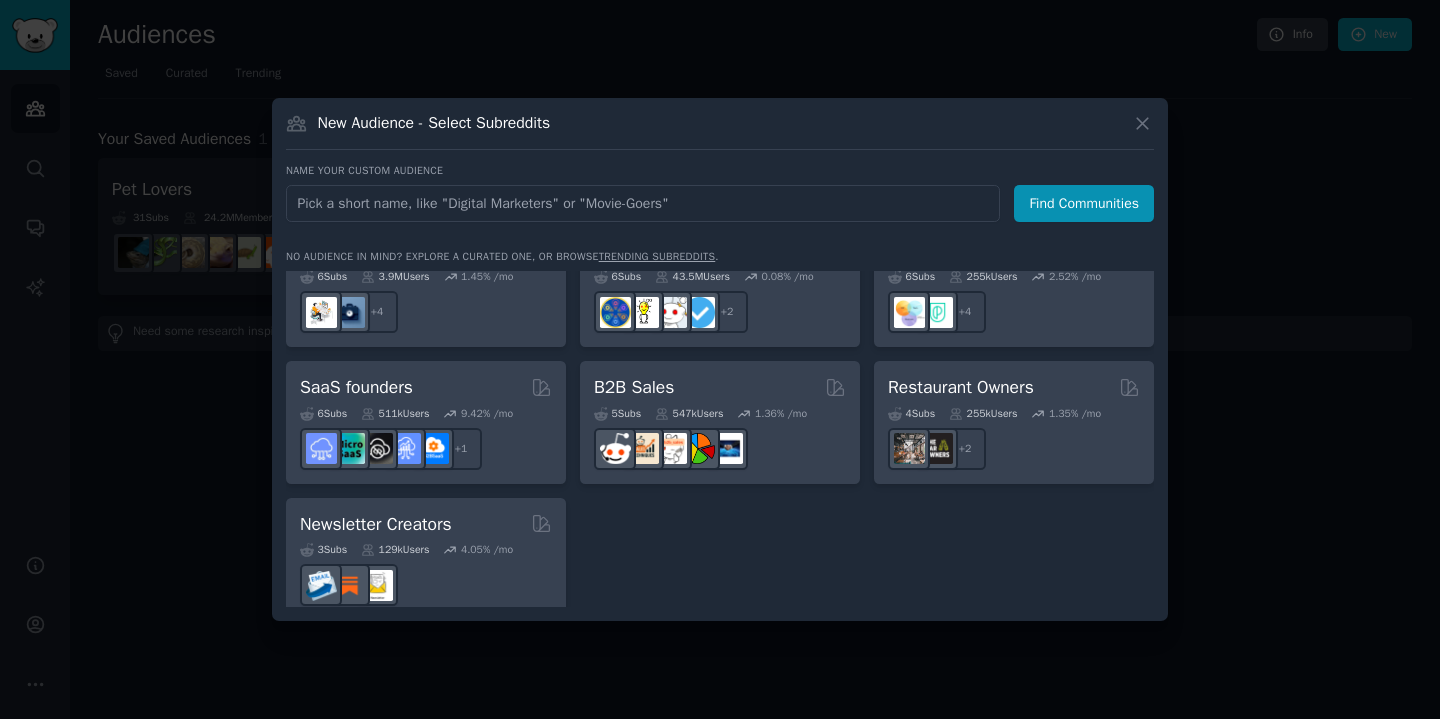 scroll, scrollTop: 1561, scrollLeft: 0, axis: vertical 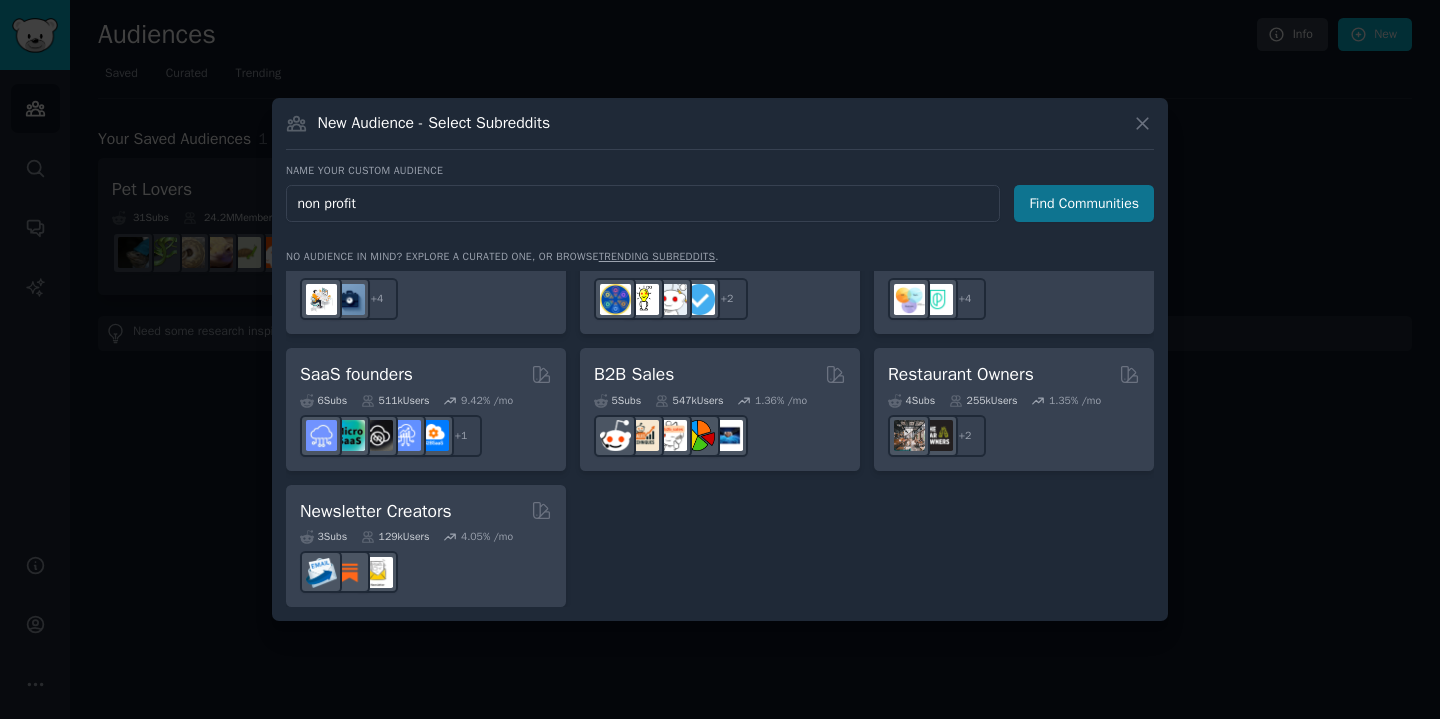 type on "non profit" 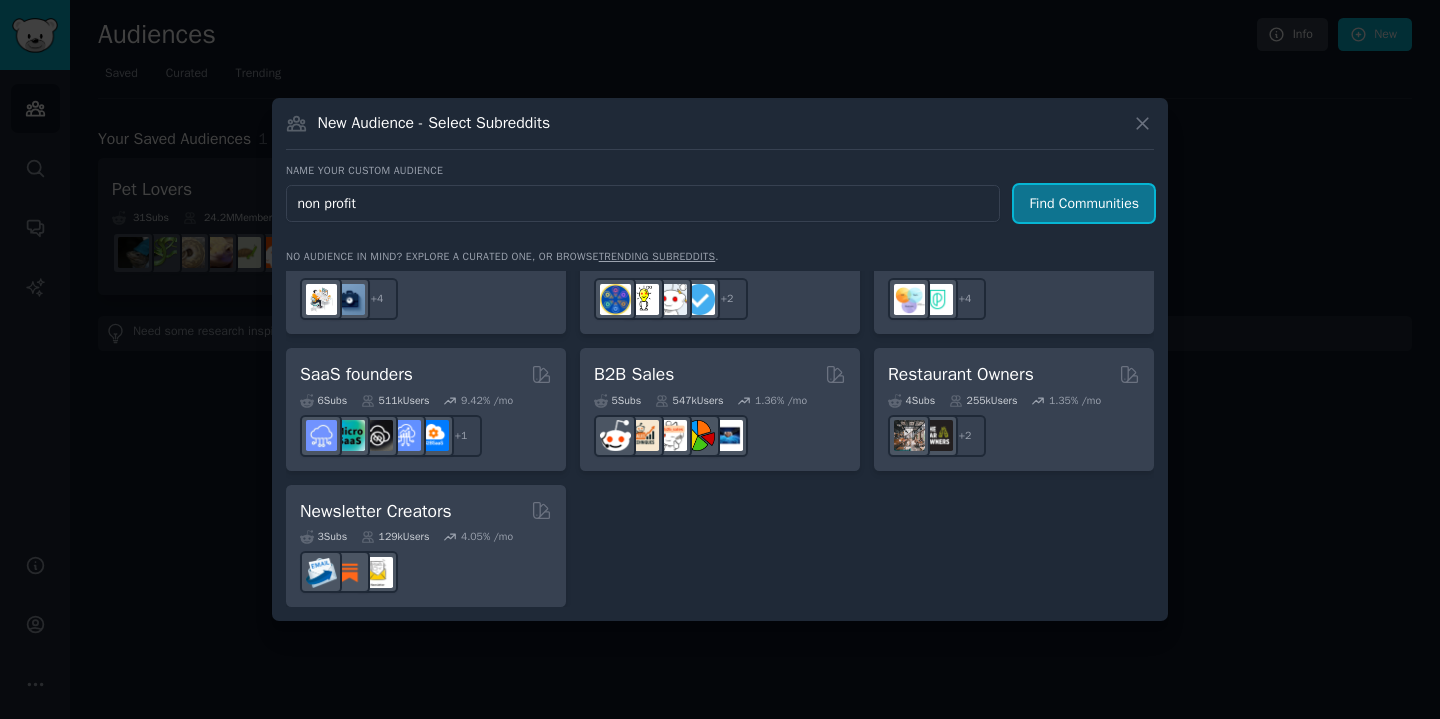 click on "Find Communities" at bounding box center (1084, 203) 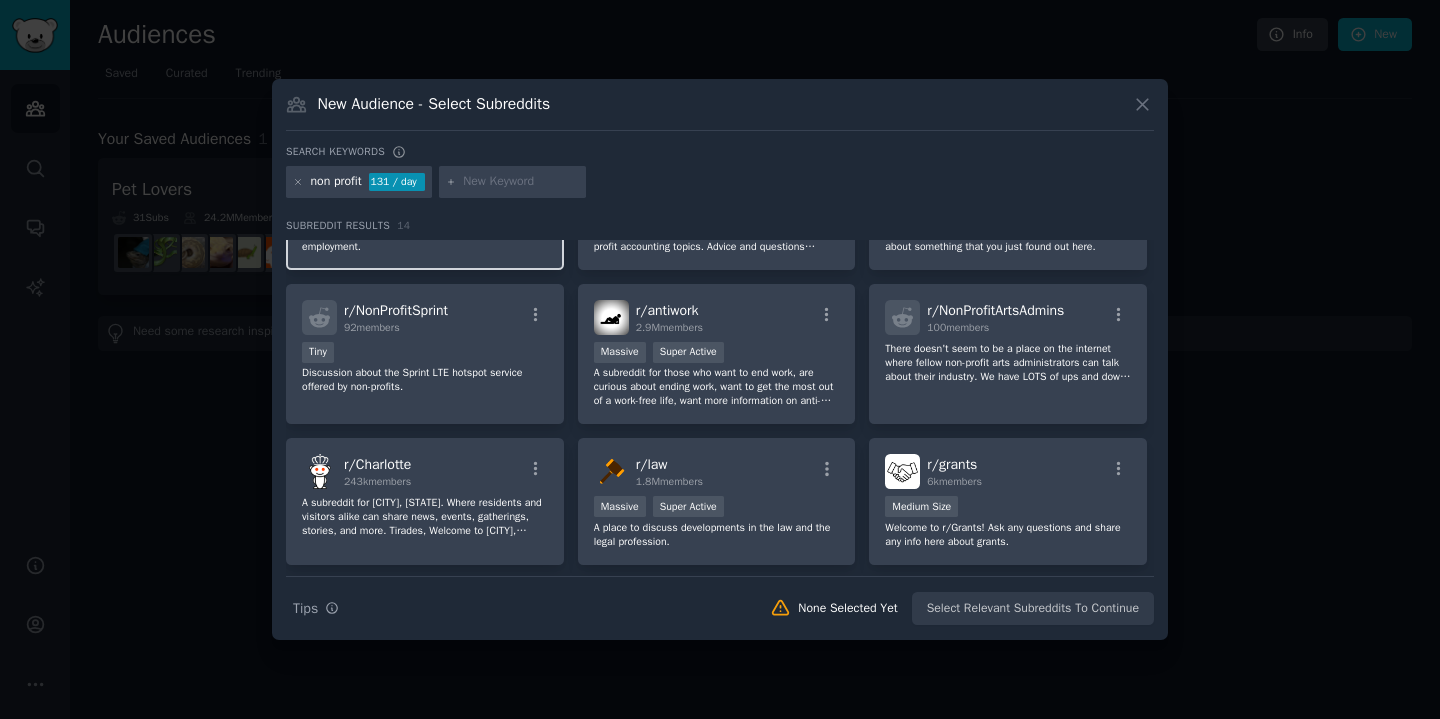 scroll, scrollTop: 0, scrollLeft: 0, axis: both 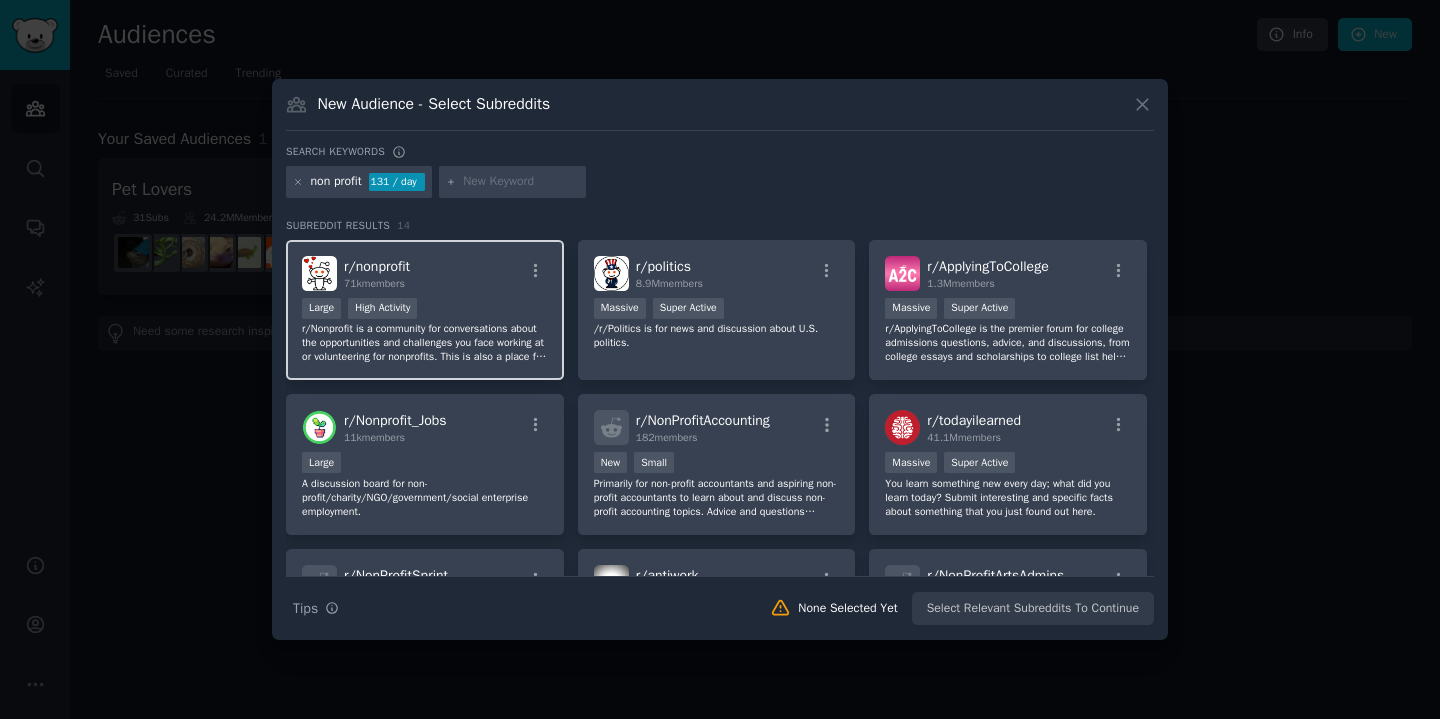 click on "r/ nonprofit 71k  members Large High Activity r/Nonprofit is a community for conversations about the opportunities and challenges you face working at or volunteering for nonprofits. This is also a place for constructive discussions about issues in the social sector, movement building, and philanthropy. 🤩 Before posting, search the sub, read the wiki, and follow the rules." at bounding box center (425, 310) 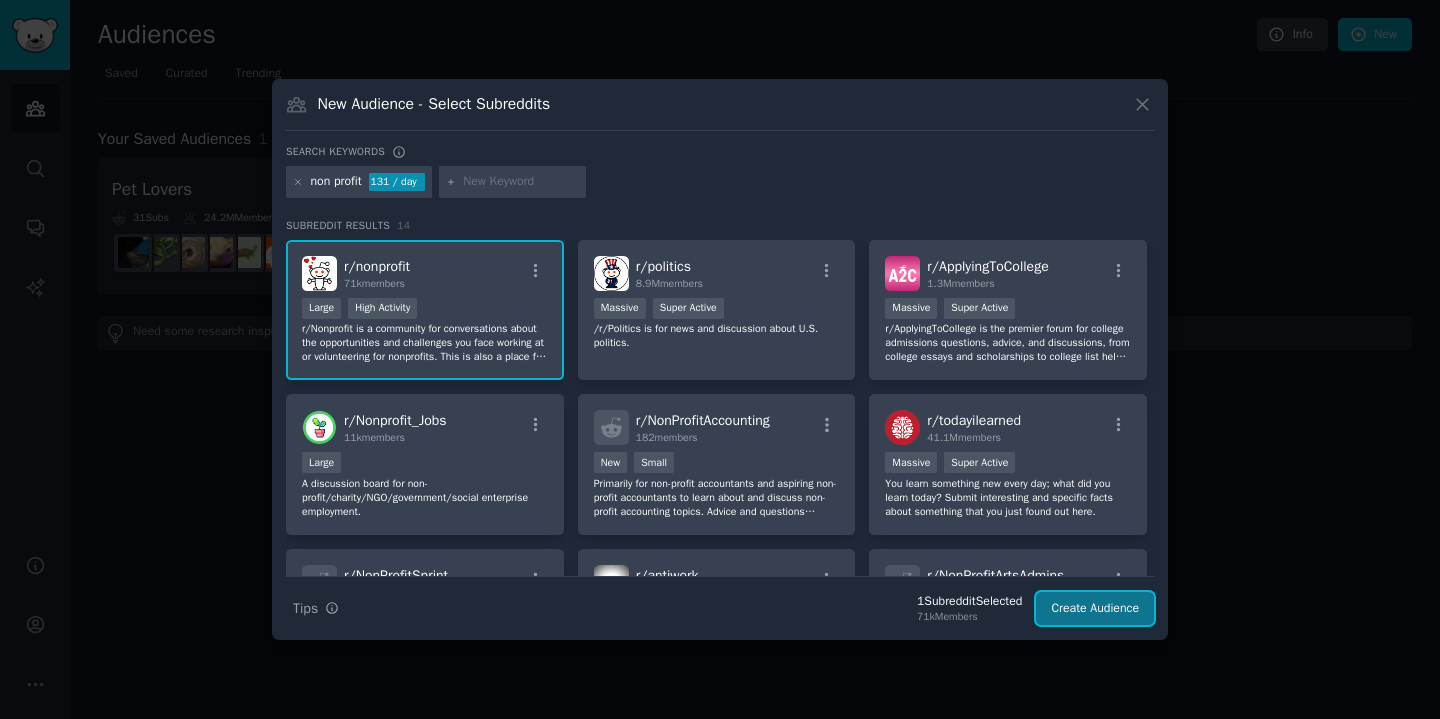 click on "Create Audience" at bounding box center (1095, 609) 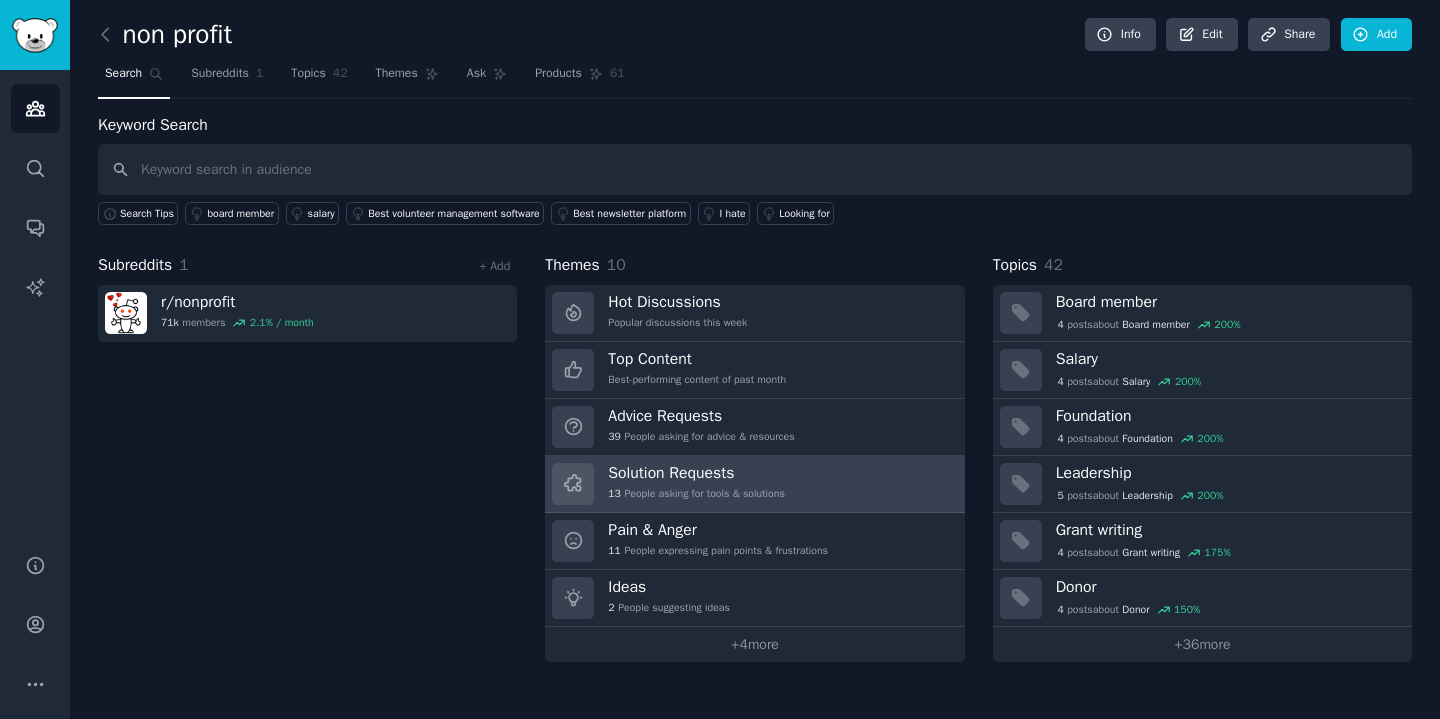 click on "Solution Requests 13 People asking for tools & solutions" at bounding box center (754, 484) 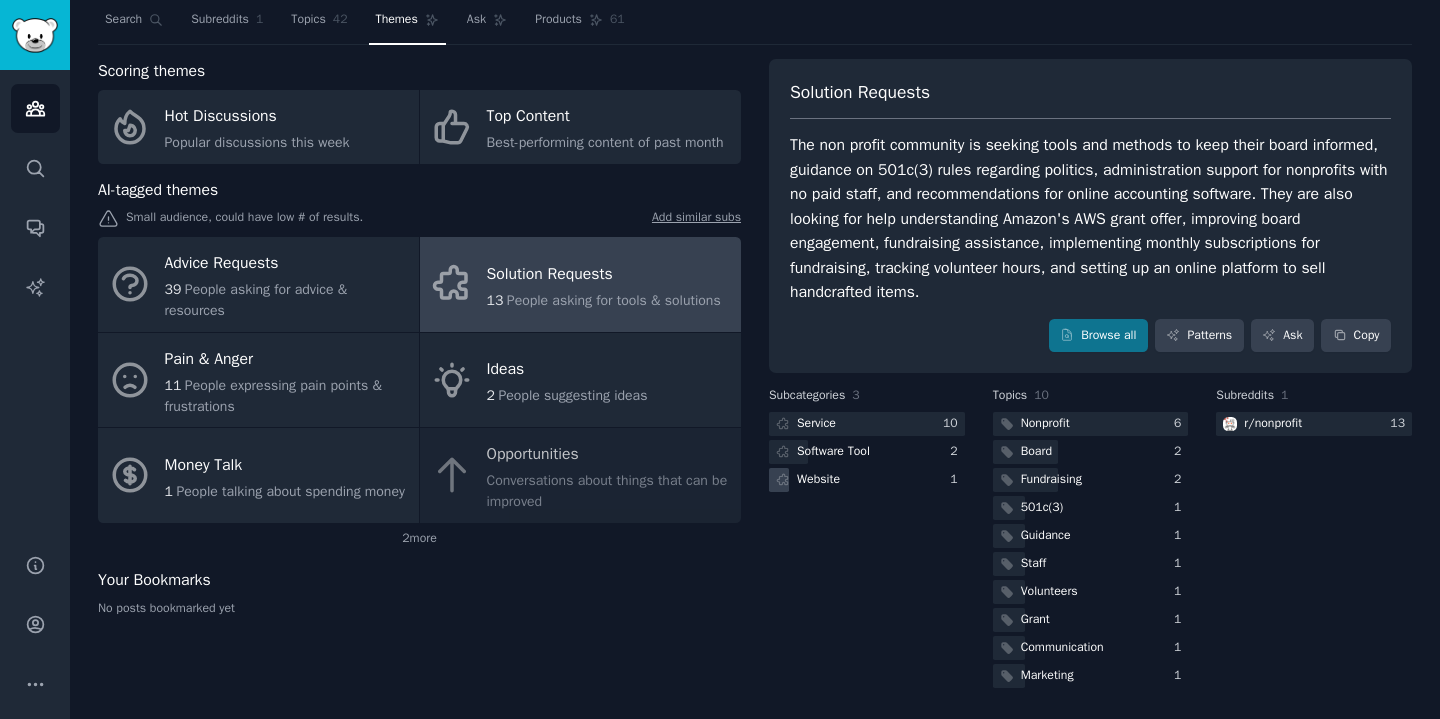 scroll, scrollTop: 0, scrollLeft: 0, axis: both 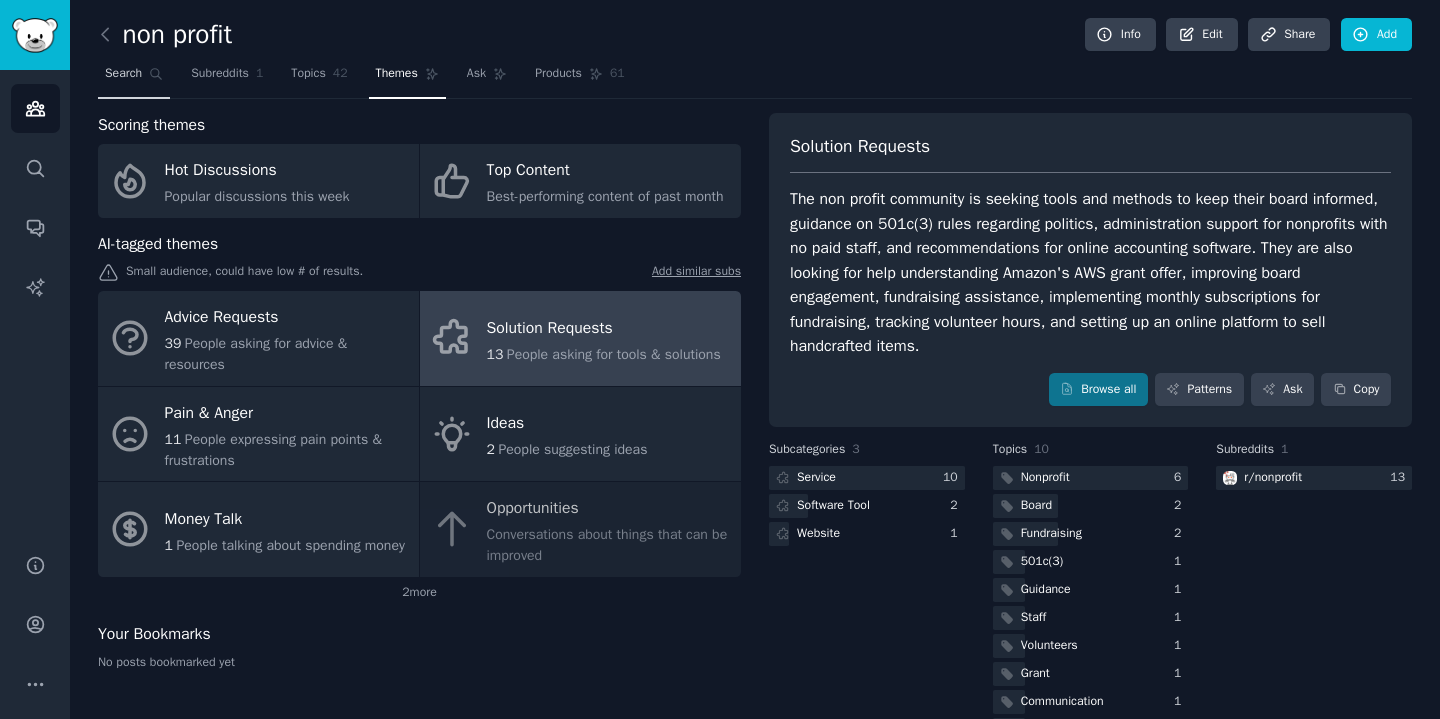 click on "Search" at bounding box center [123, 74] 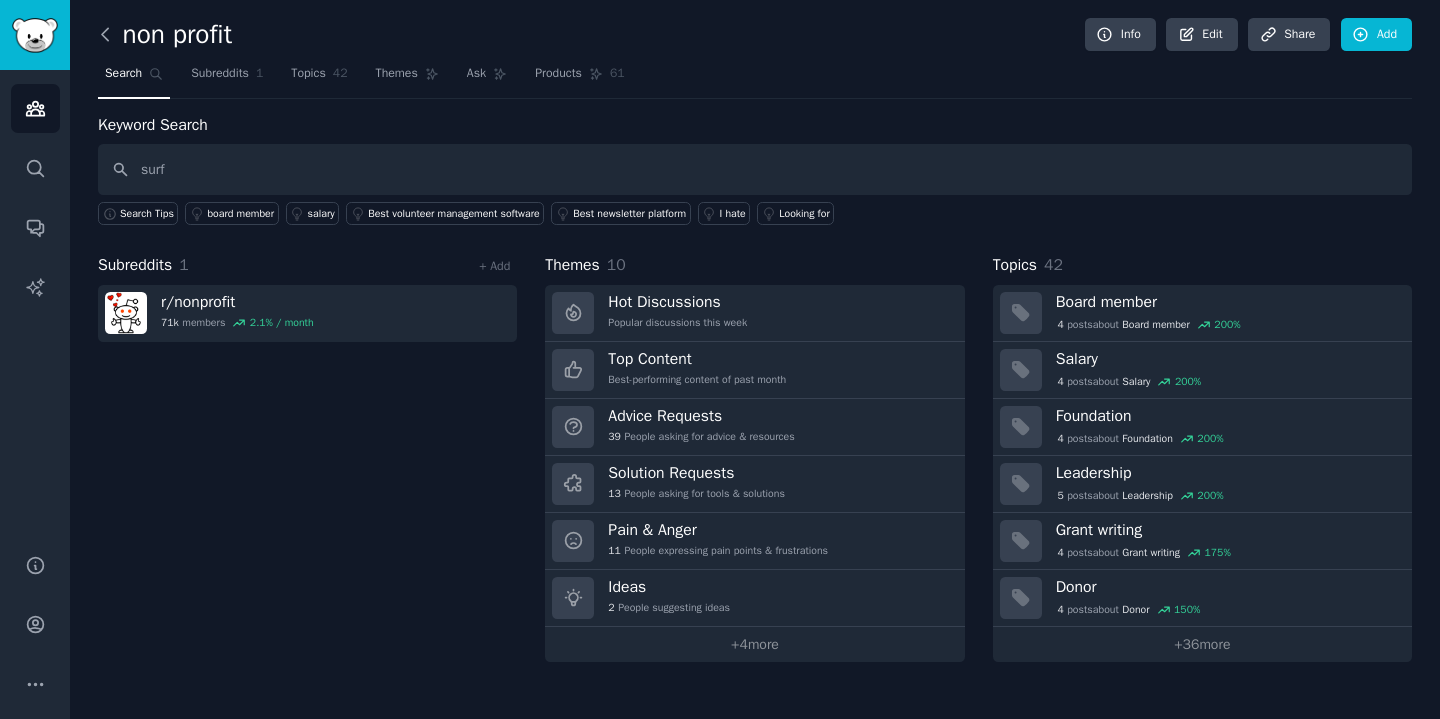 type on "surf" 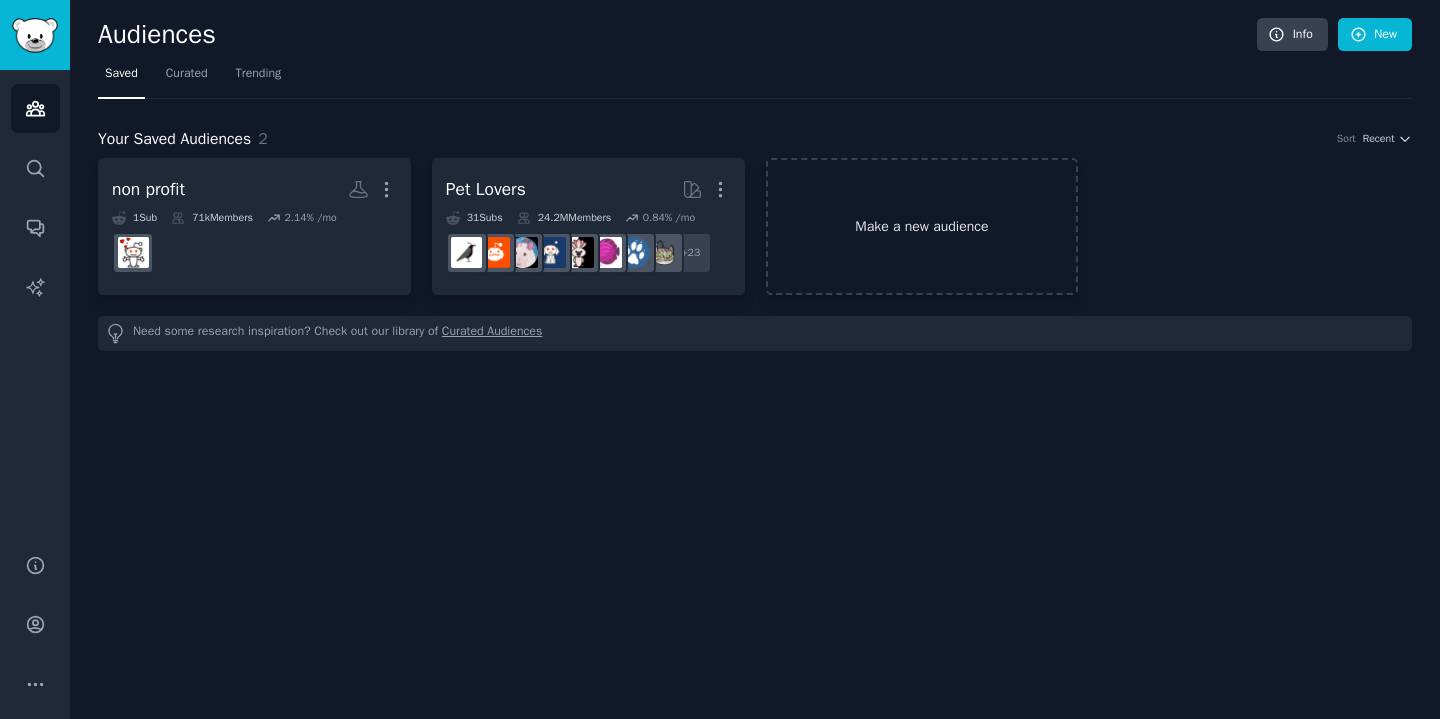 click on "Make a new audience" at bounding box center (922, 226) 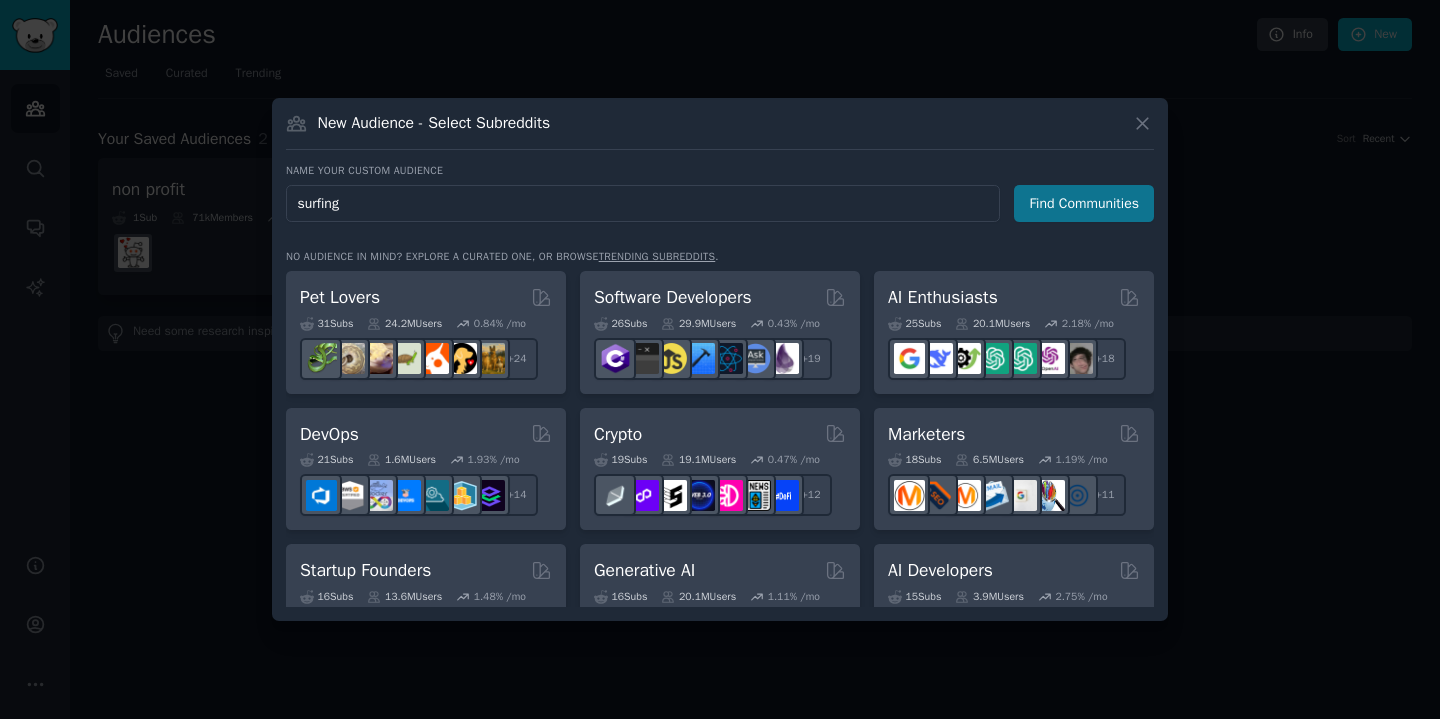 type on "surfing" 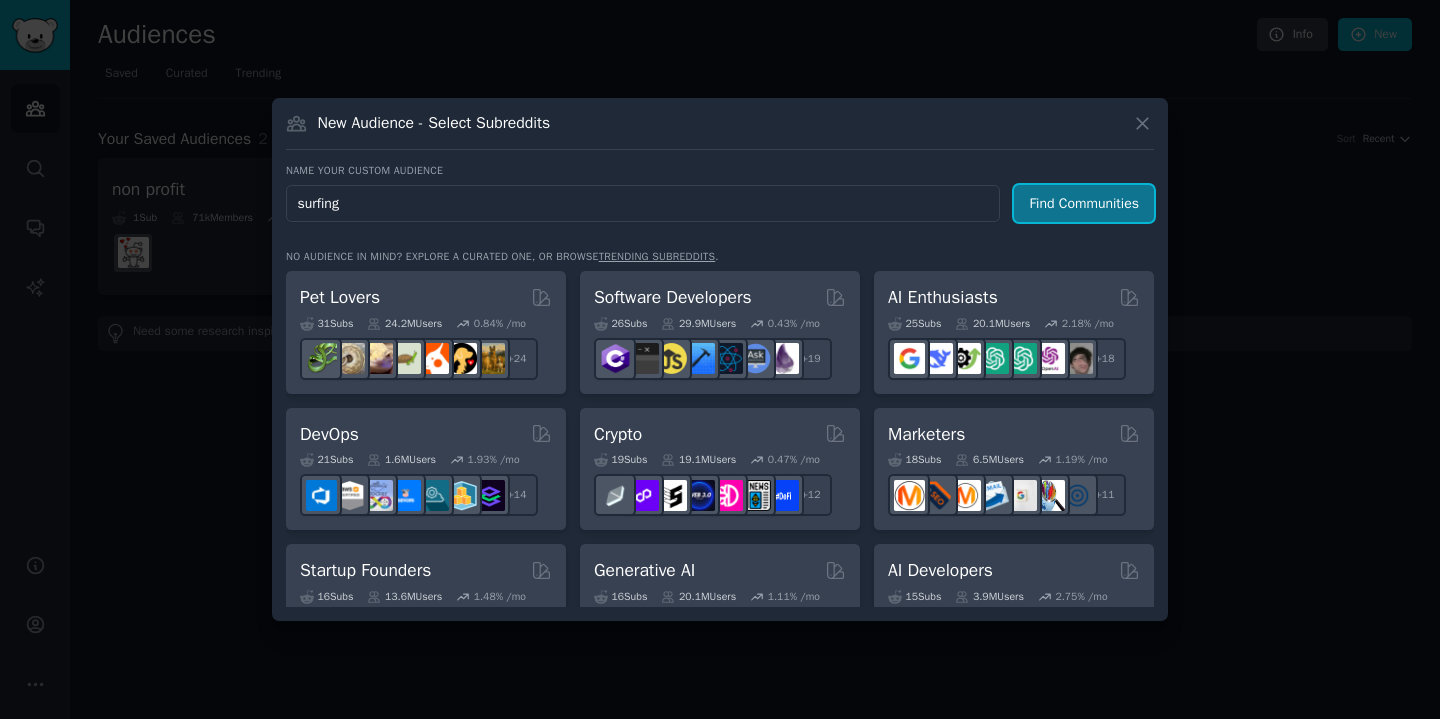 click on "Find Communities" at bounding box center (1084, 203) 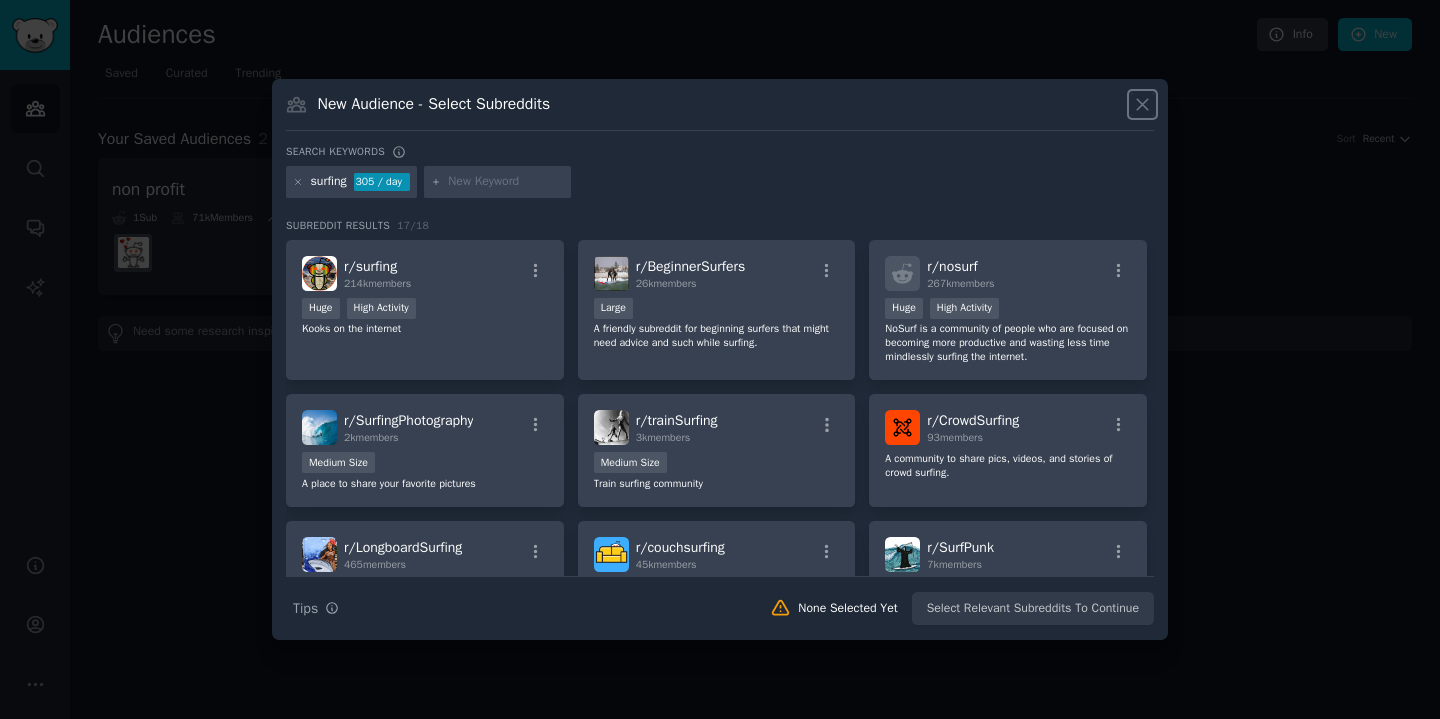 click 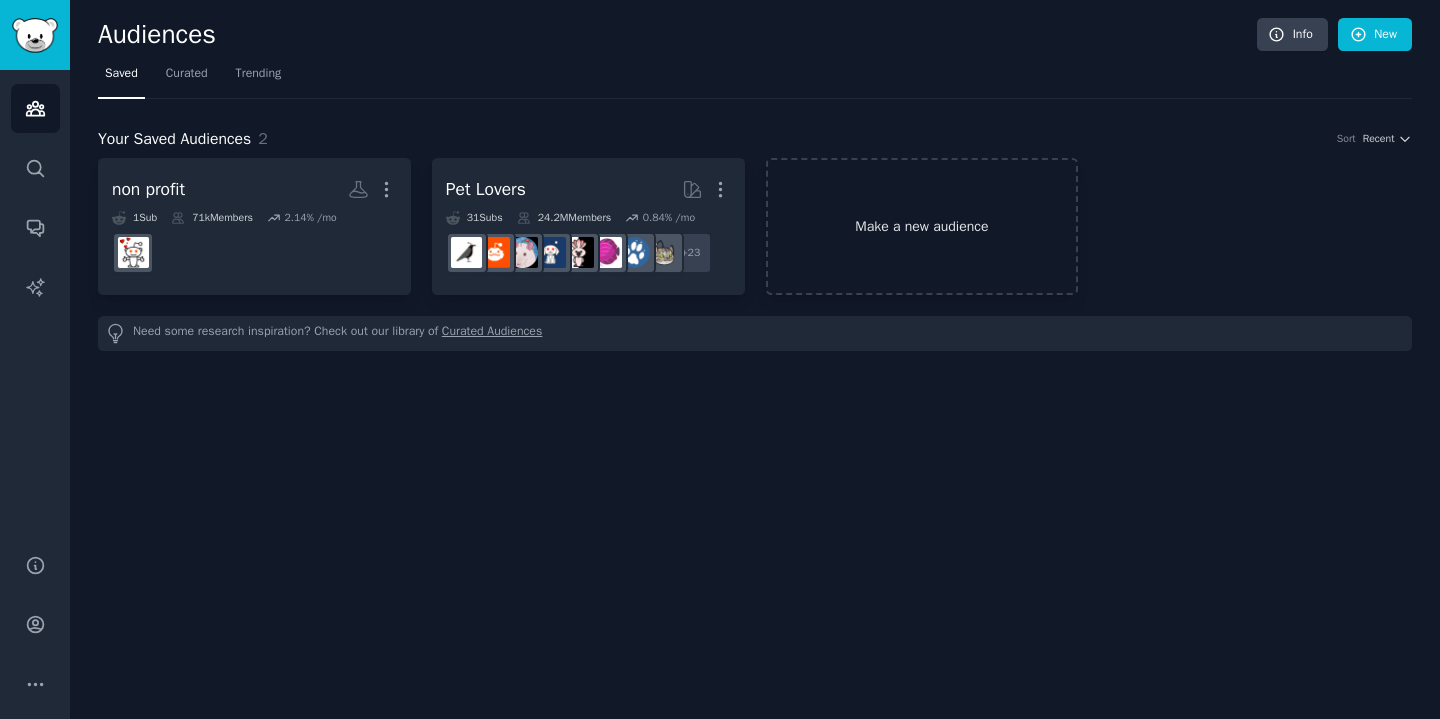 click on "Make a new audience" at bounding box center (922, 226) 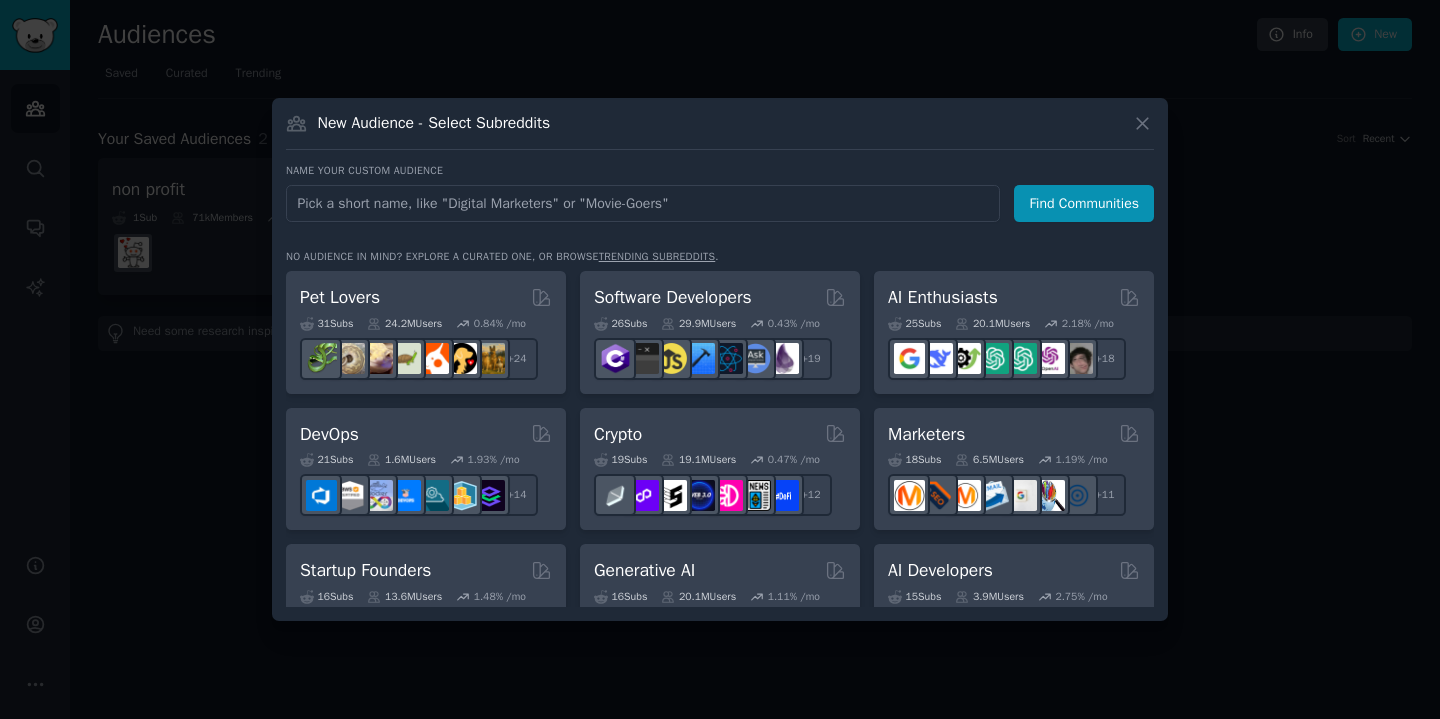 click on "trending subreddits" at bounding box center [657, 256] 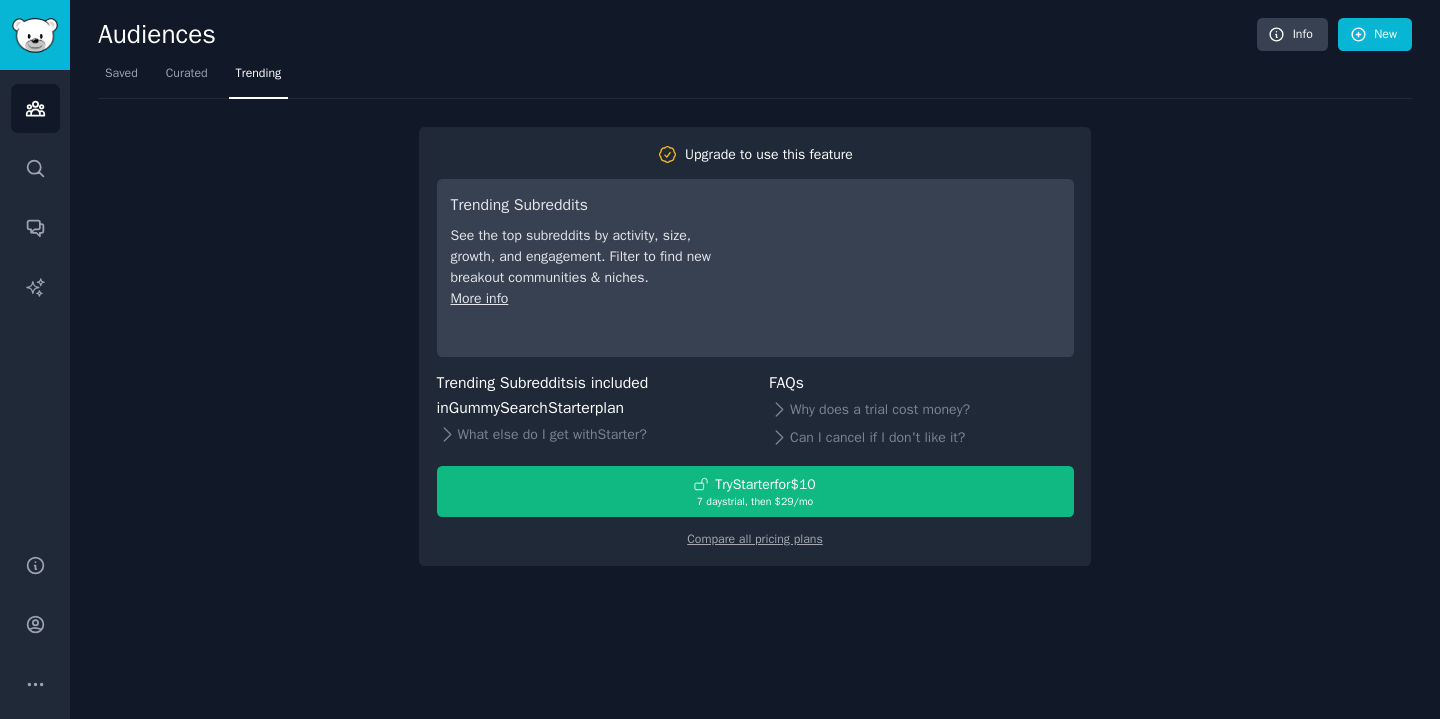 click on "Upgrade to use this feature Trending Subreddits See the top subreddits by activity, size, growth, and engagement. Filter to find new breakout communities & niches. More info Trending Subreddits  is included in  GummySearch  Starter  plan What else do I get with  Starter ? FAQs Why does a trial cost money? Can I cancel if I don't like it? Try  Starter  for  $10 7 days  trial, then $ 29 /mo Compare all pricing plans" at bounding box center [755, 332] 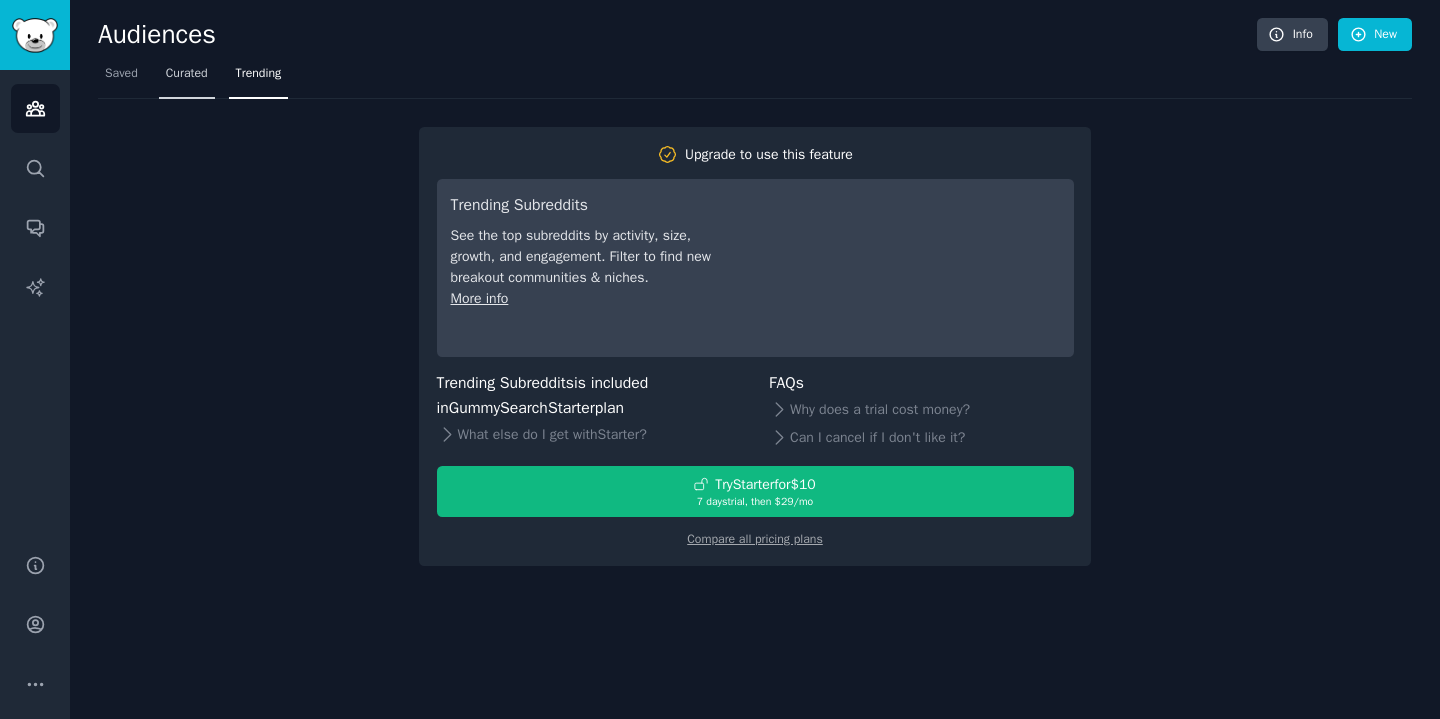 click on "Curated" at bounding box center [187, 74] 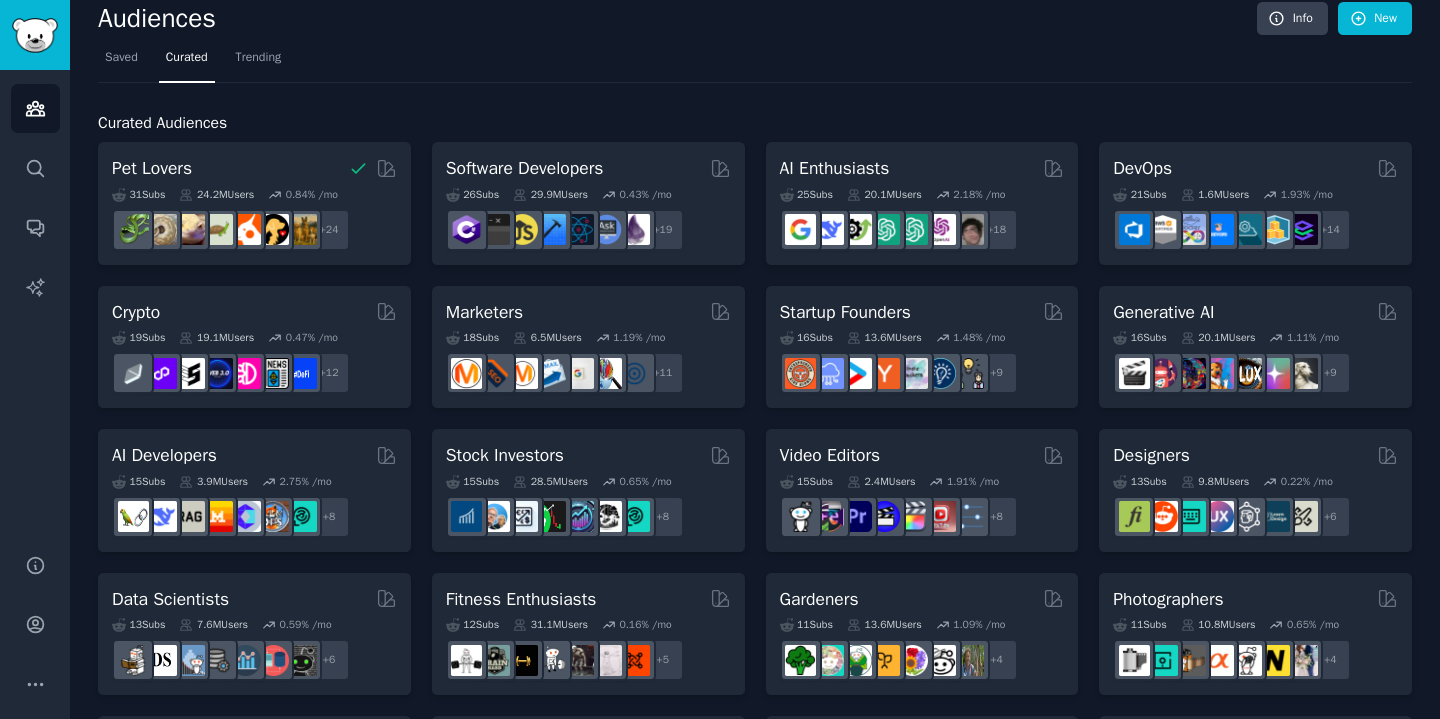 scroll, scrollTop: 0, scrollLeft: 0, axis: both 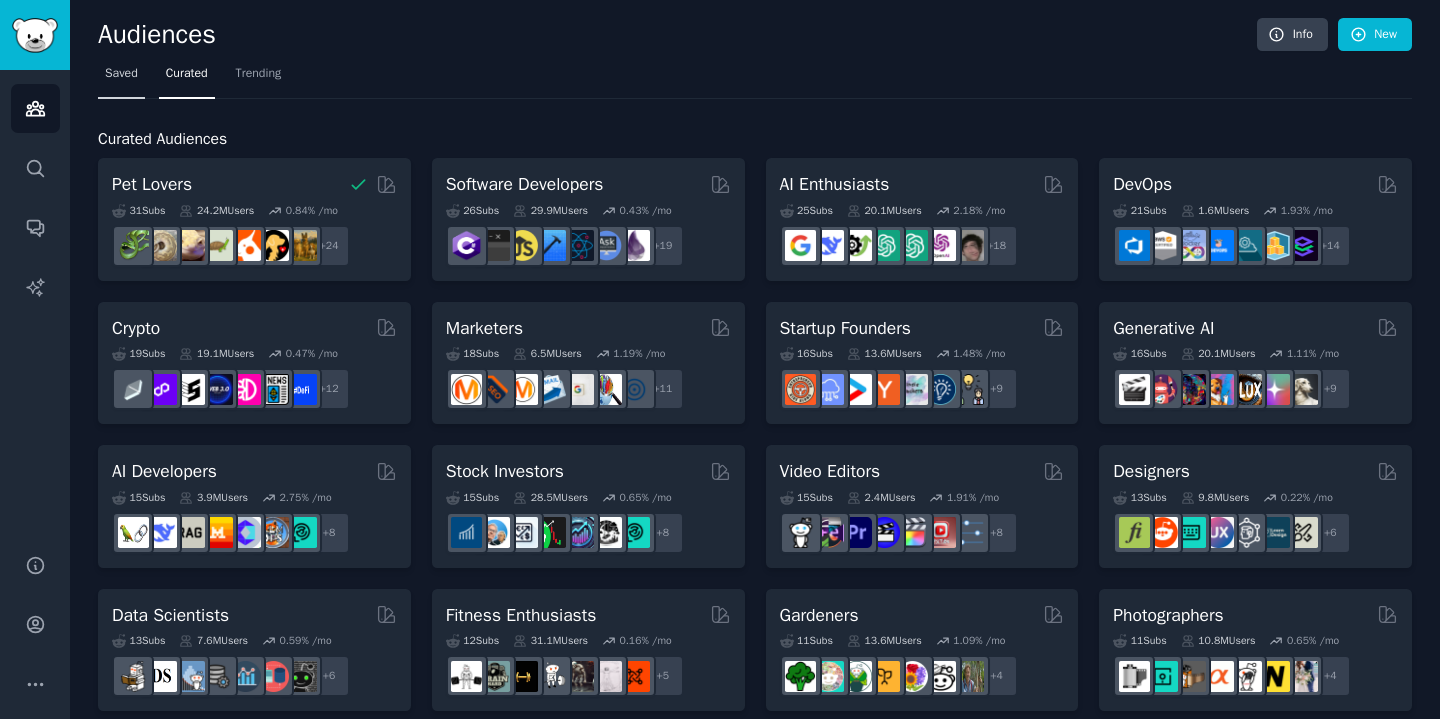 click on "Saved" at bounding box center [121, 74] 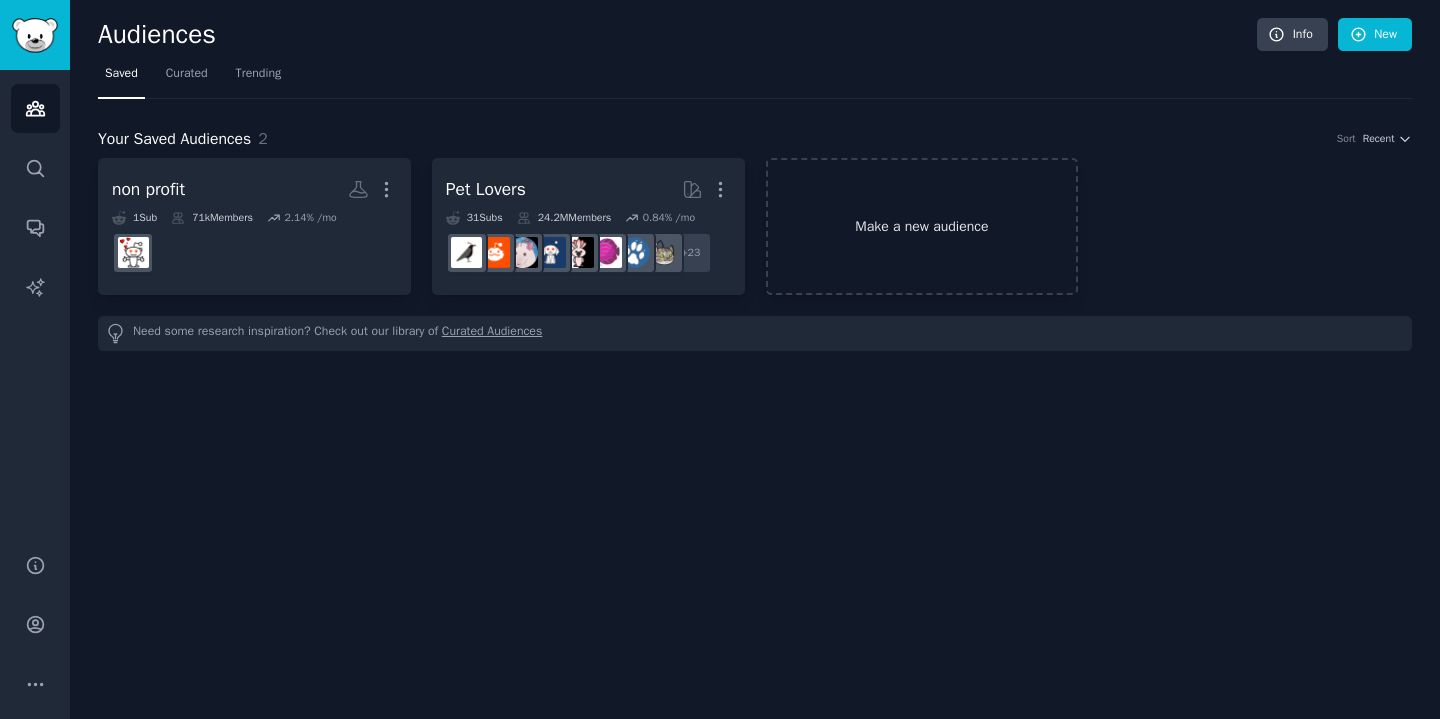 click on "Make a new audience" at bounding box center [922, 226] 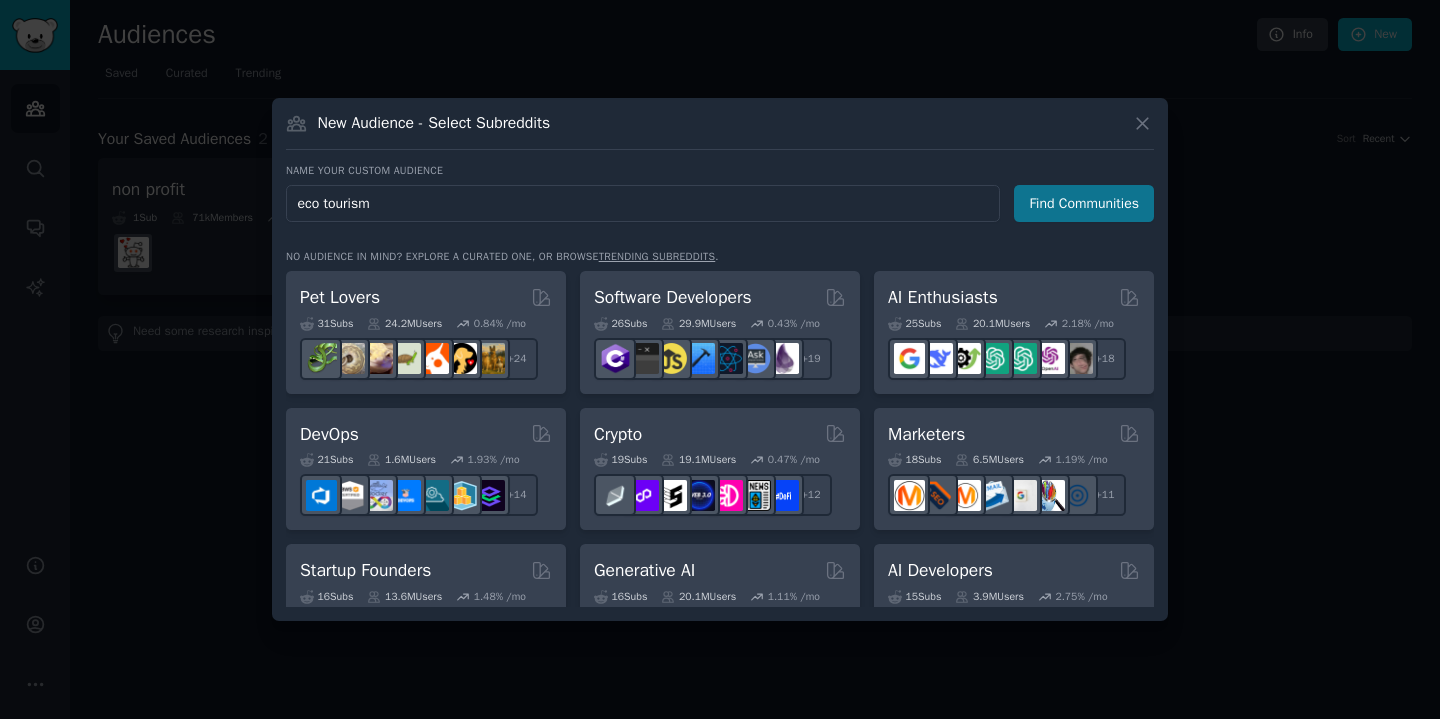 type on "eco tourism" 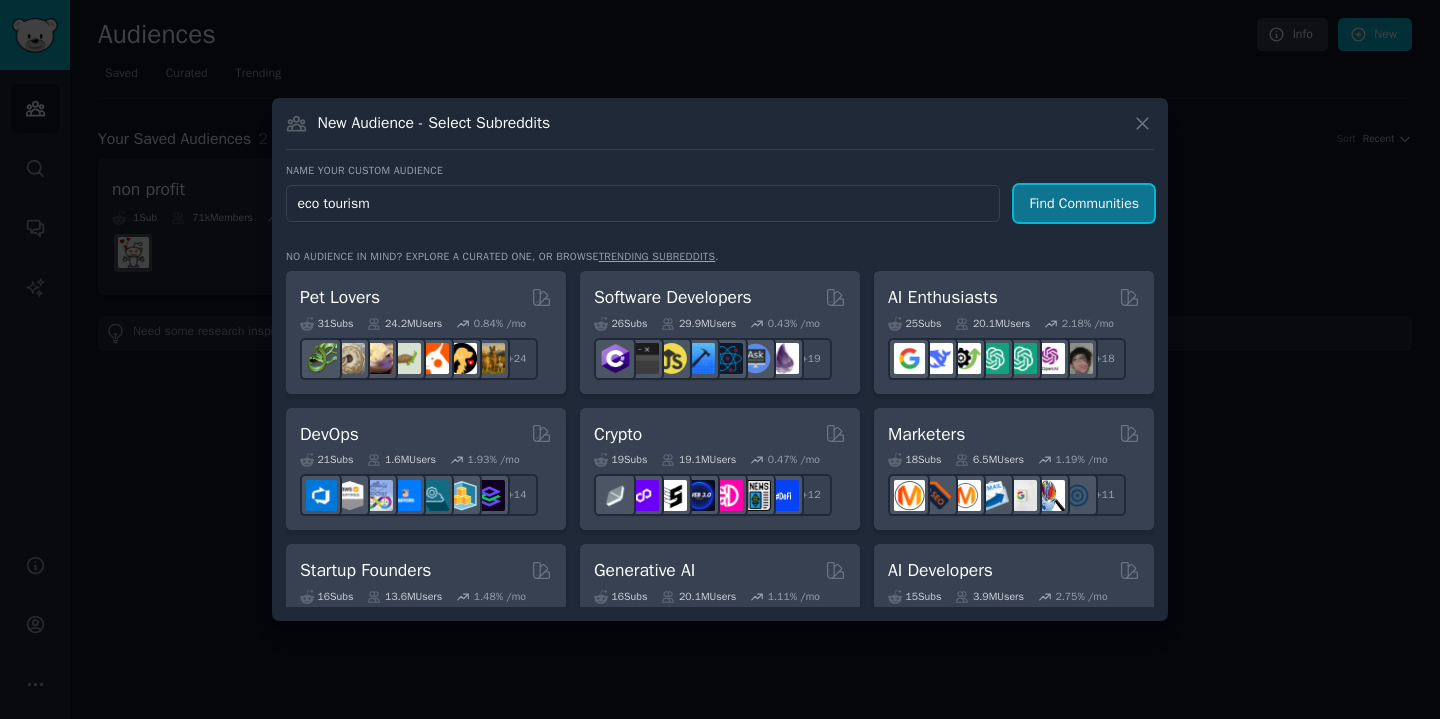 click on "Find Communities" at bounding box center [1084, 203] 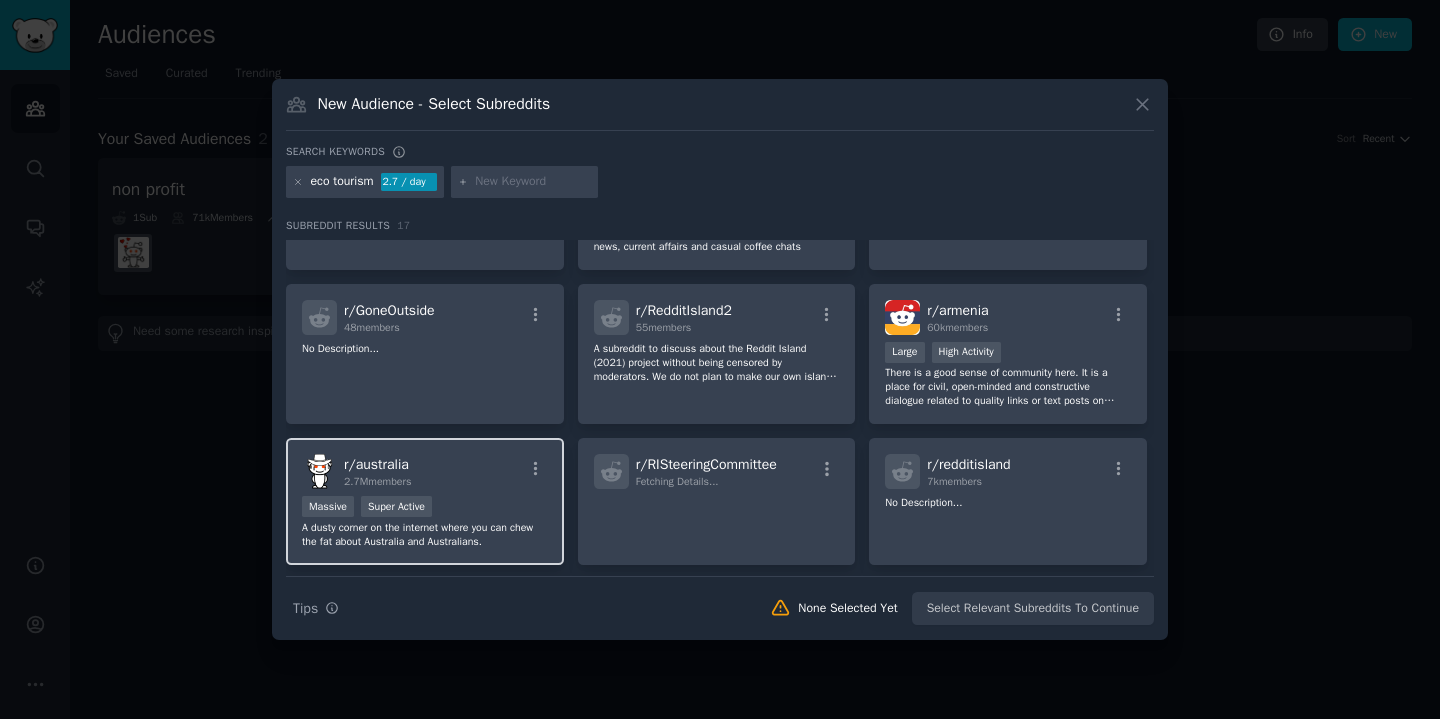 scroll, scrollTop: 91, scrollLeft: 0, axis: vertical 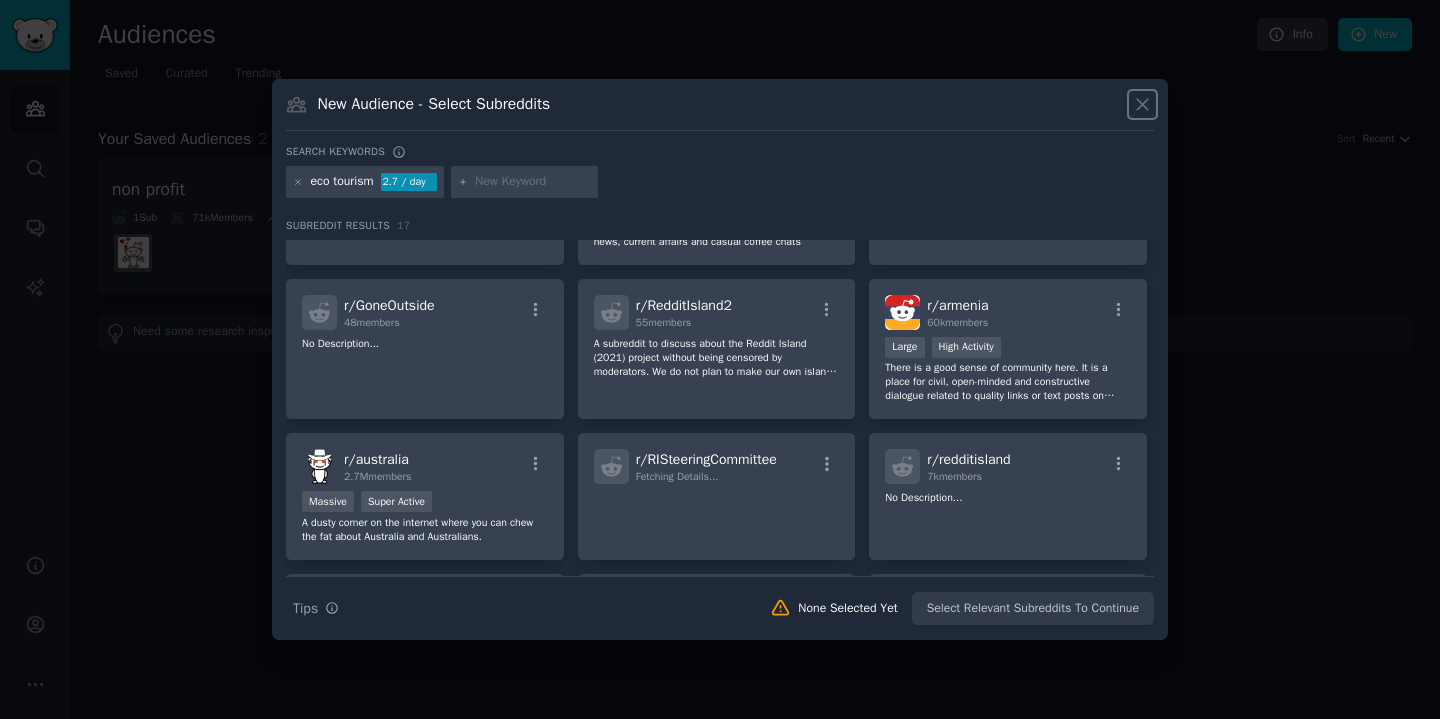click 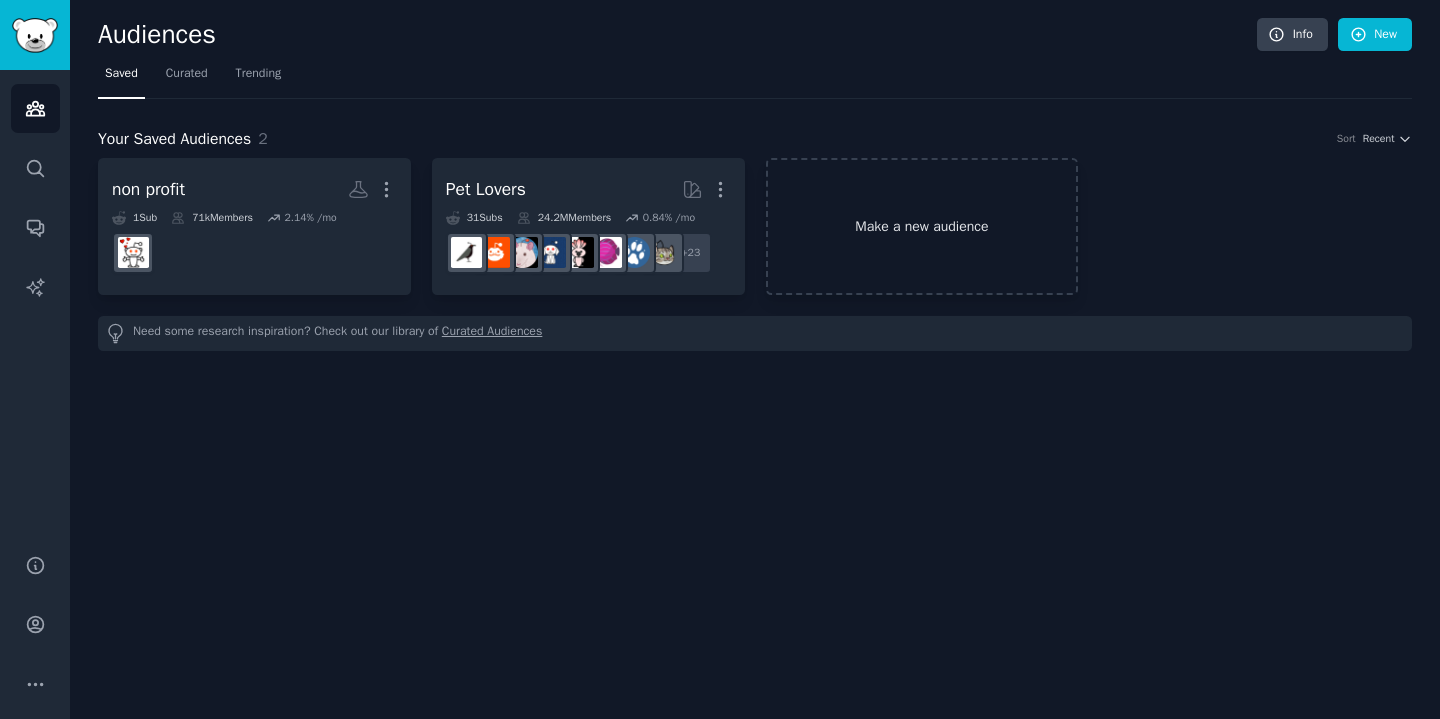 click on "Make a new audience" at bounding box center [922, 226] 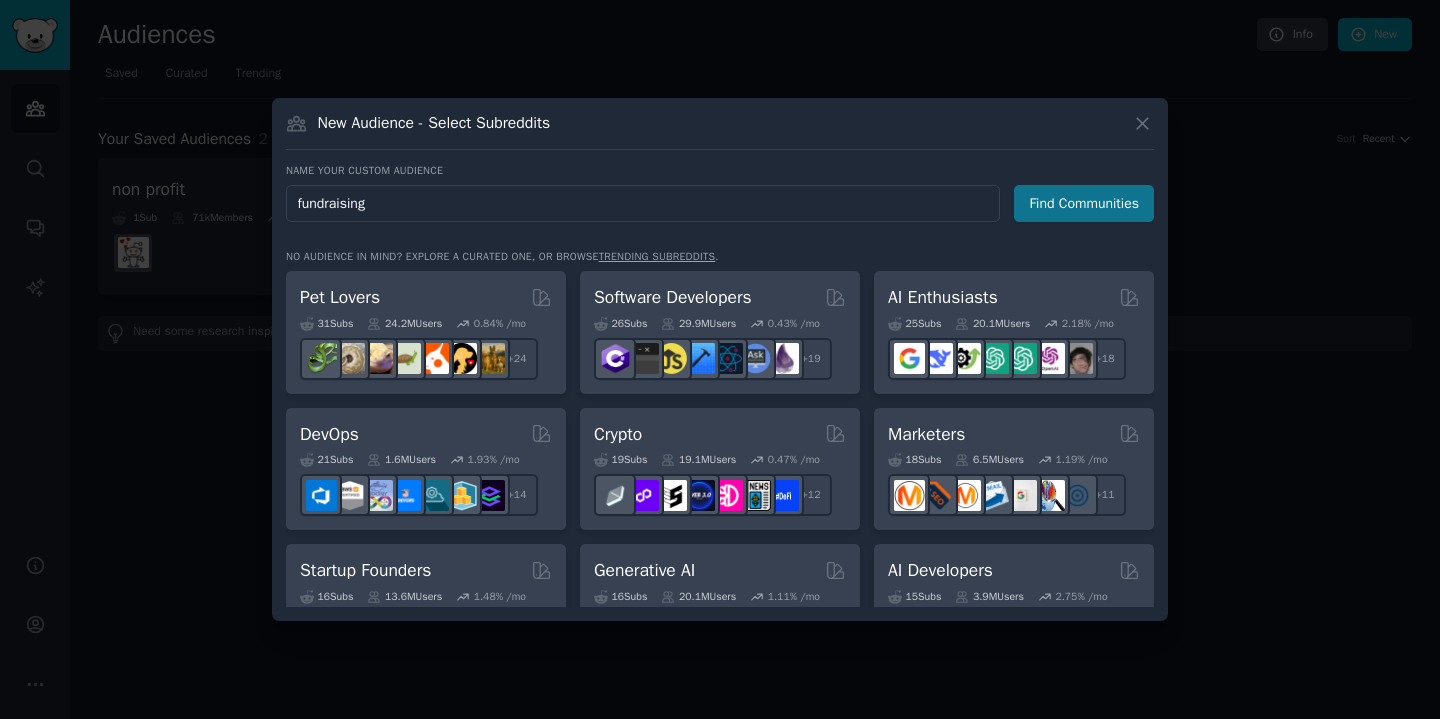 type on "fundraising" 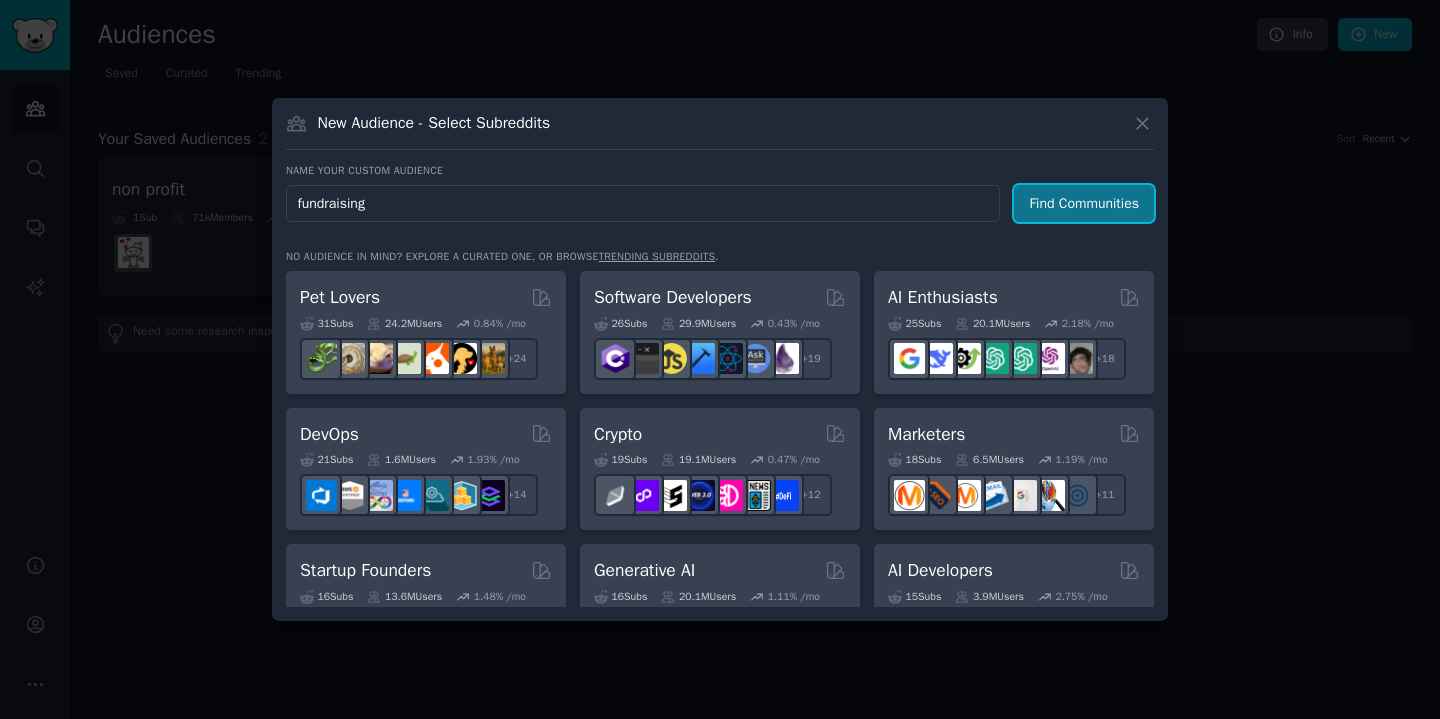 click on "Find Communities" at bounding box center [1084, 203] 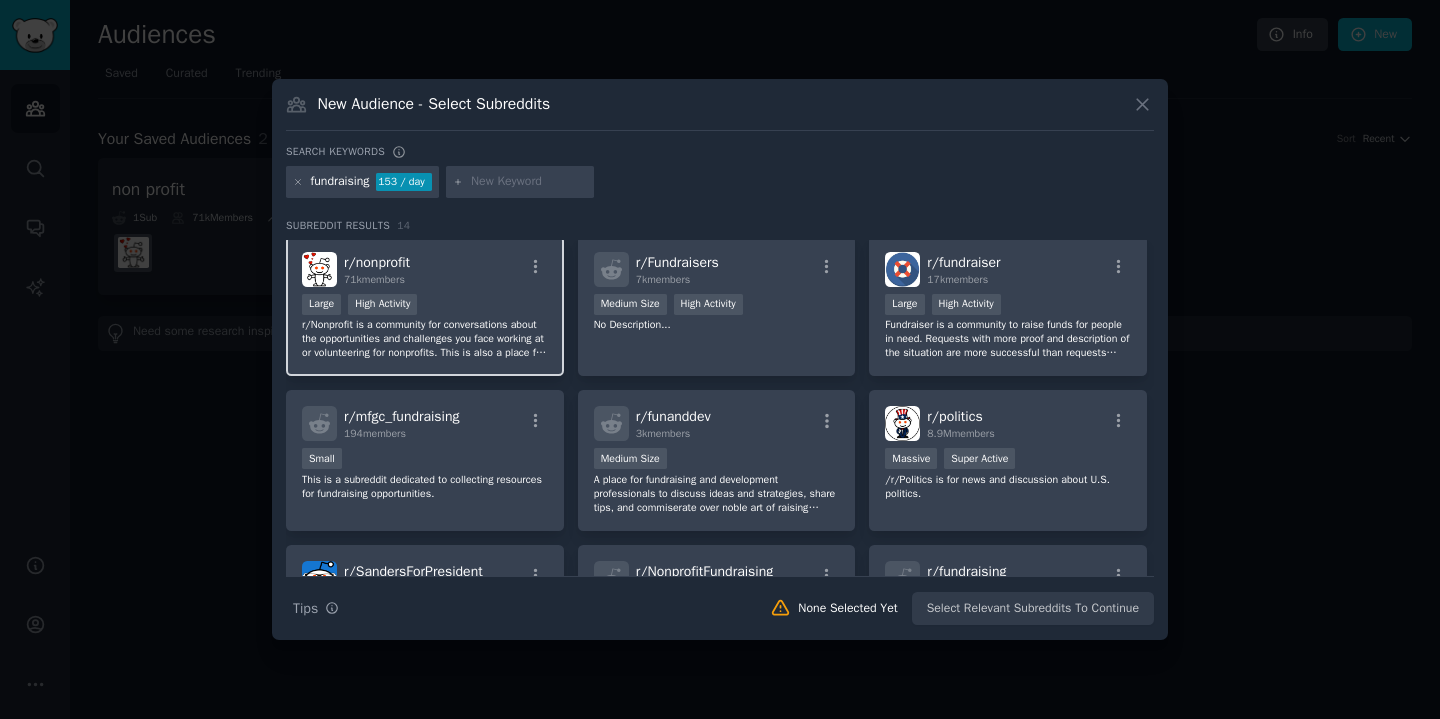 scroll, scrollTop: 0, scrollLeft: 0, axis: both 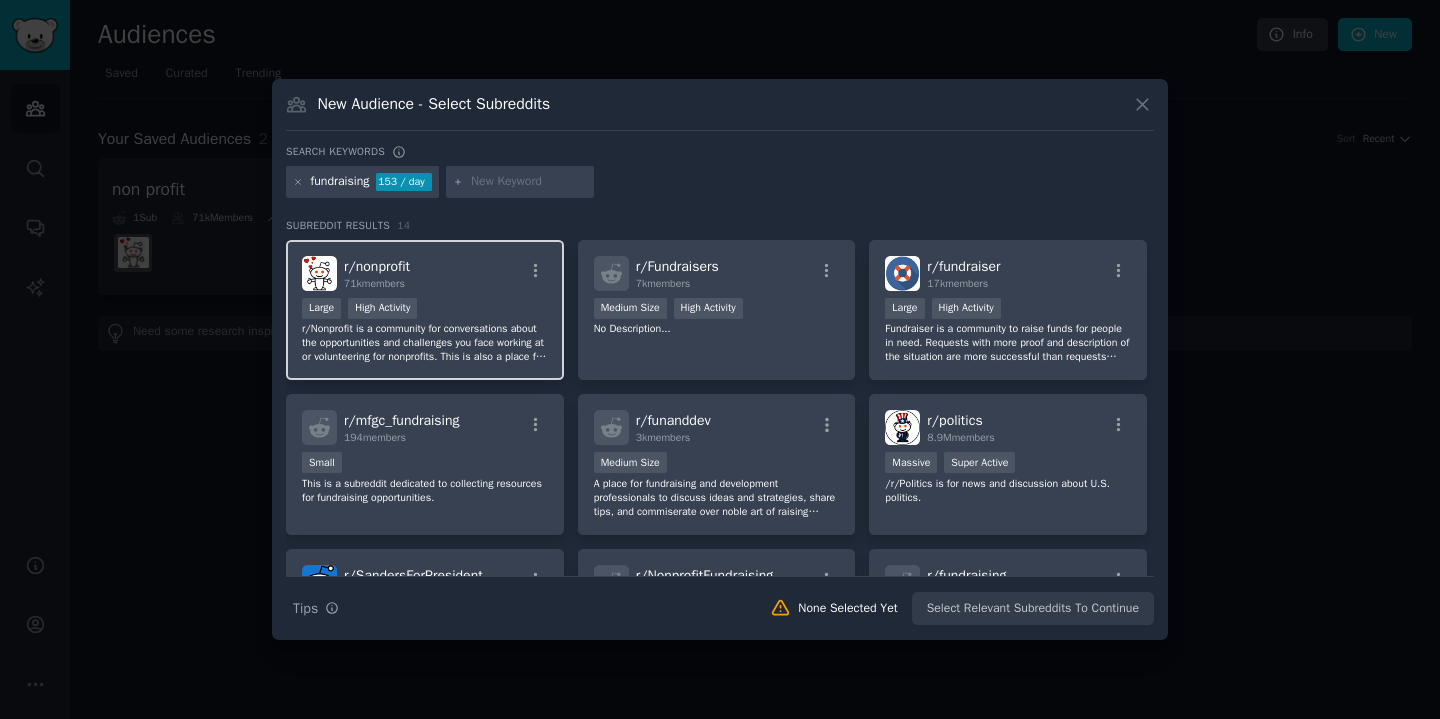 click on "r/ nonprofit 71k  members" at bounding box center [425, 273] 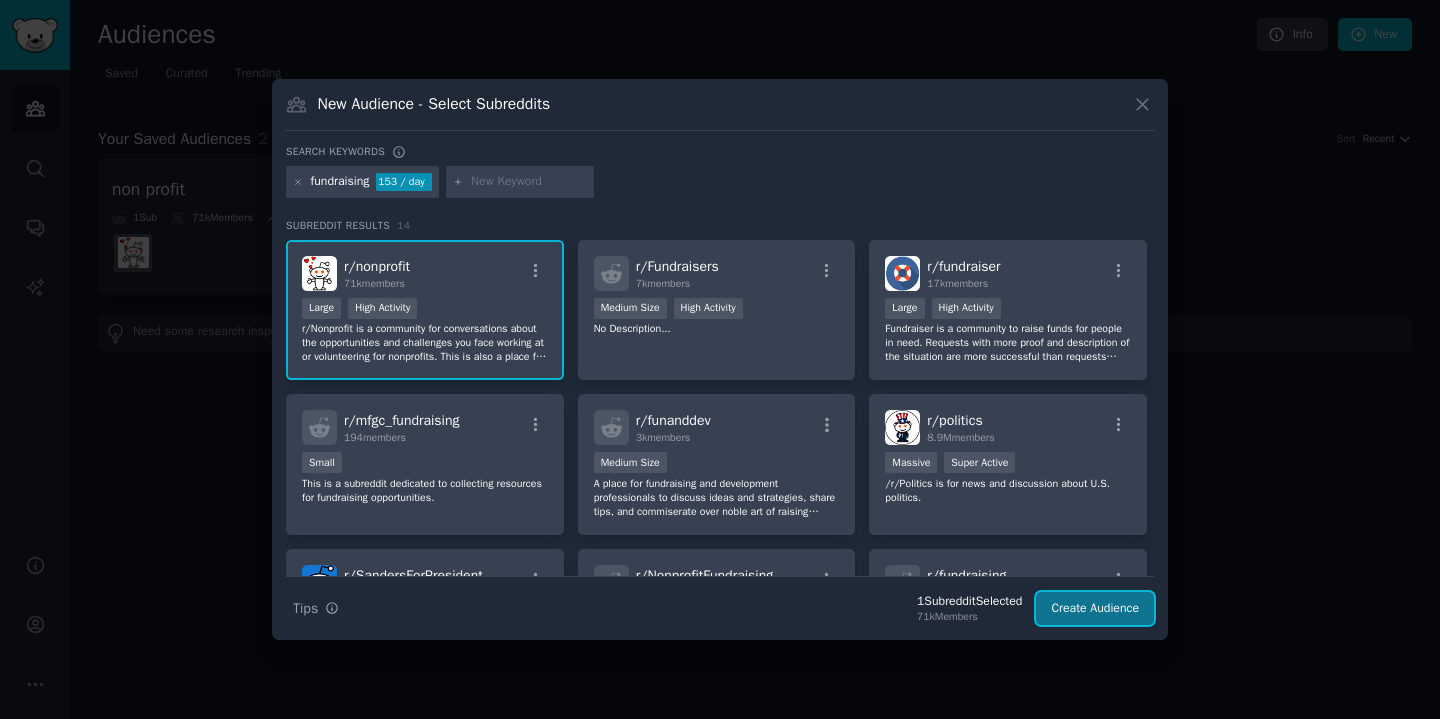 click on "Create Audience" at bounding box center (1095, 609) 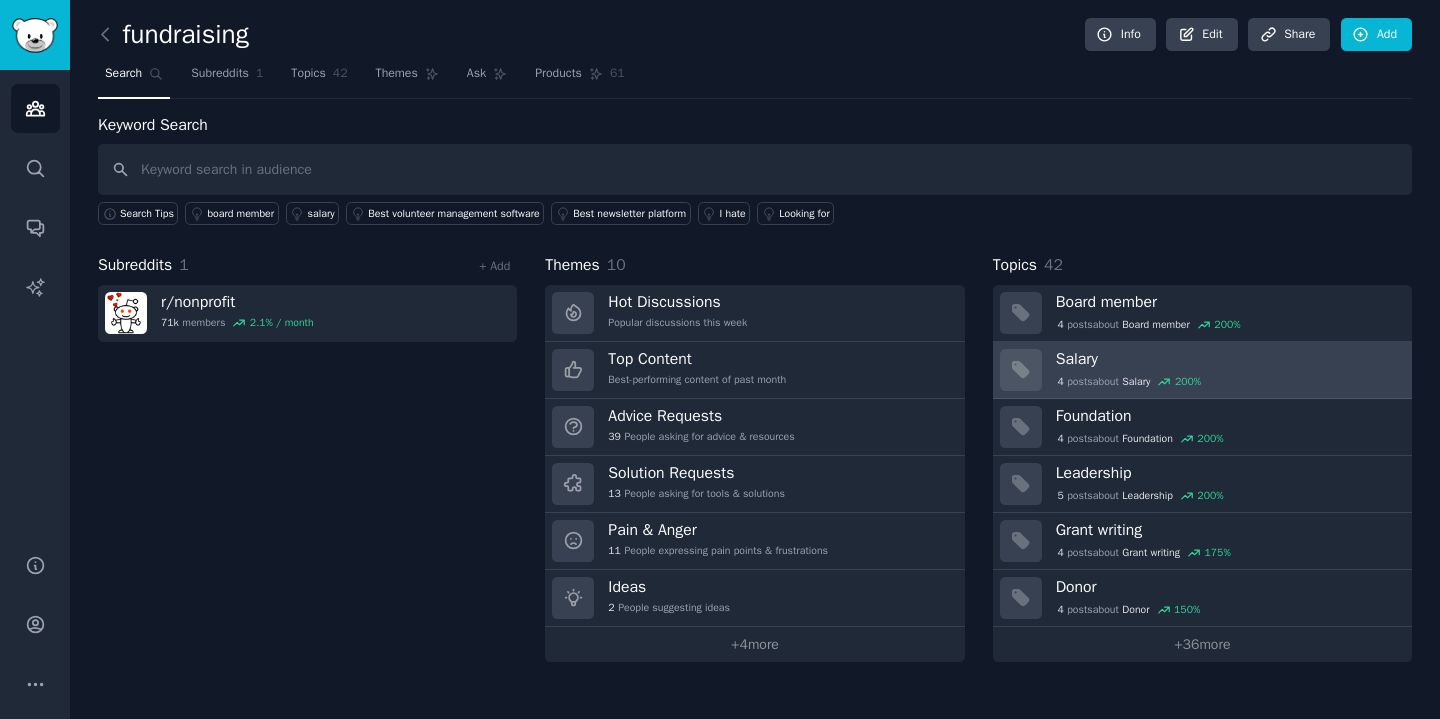 click on "4  post s  about  Salary 200 %" at bounding box center (1227, 382) 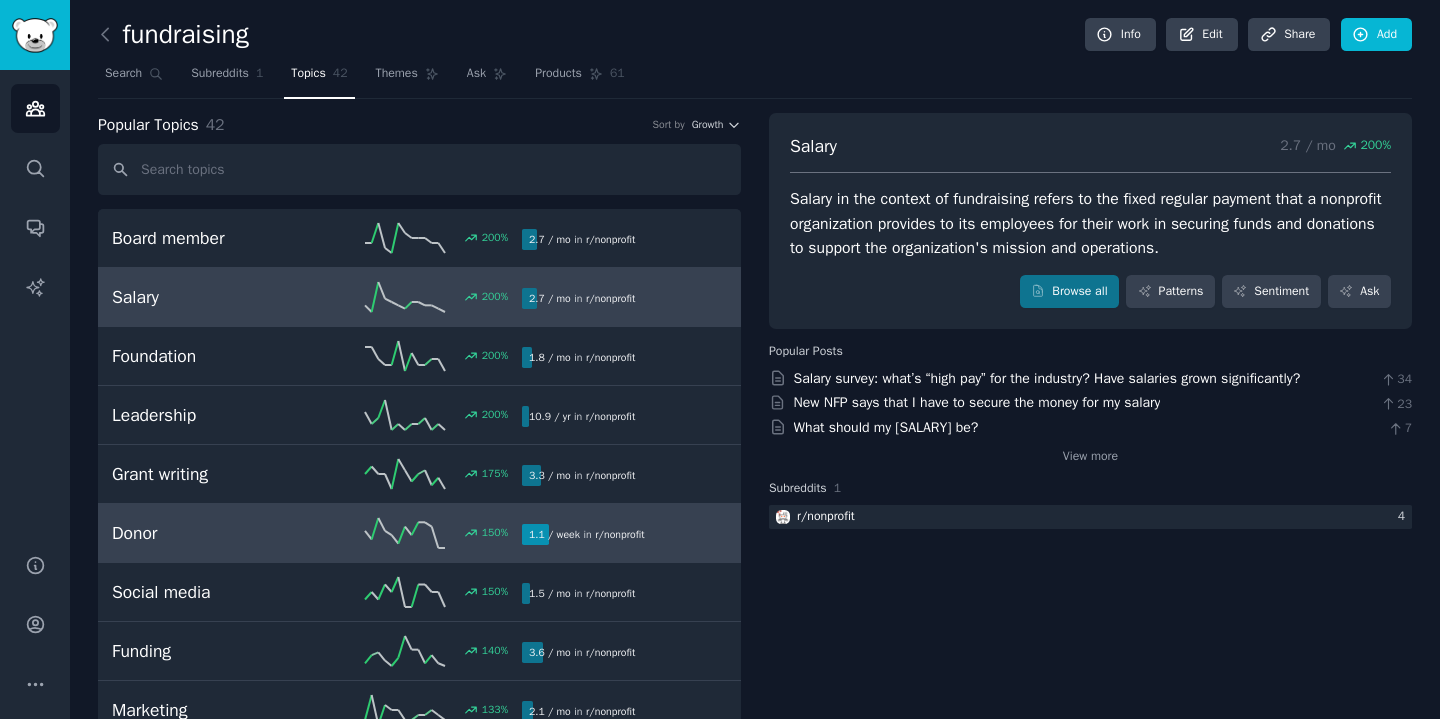 click on "Donor" at bounding box center (214, 533) 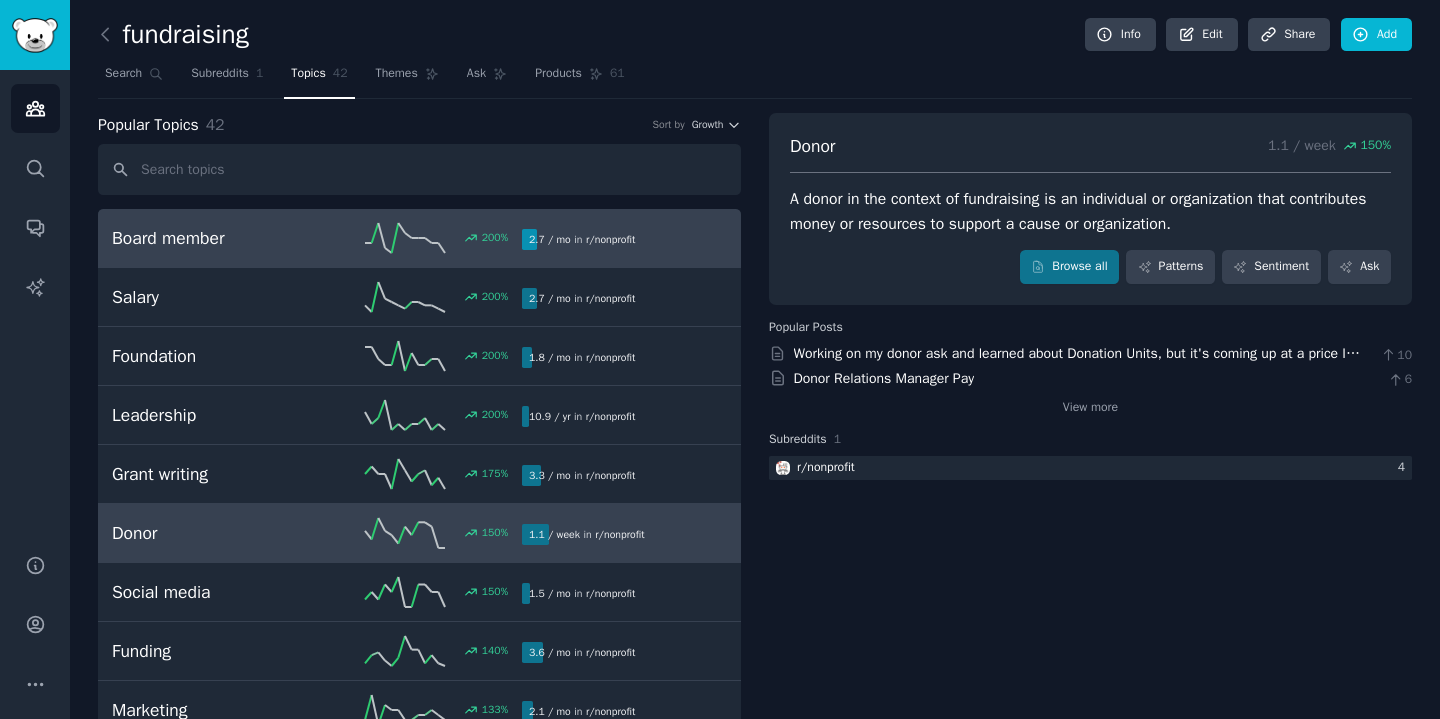 click on "Board member" at bounding box center [214, 238] 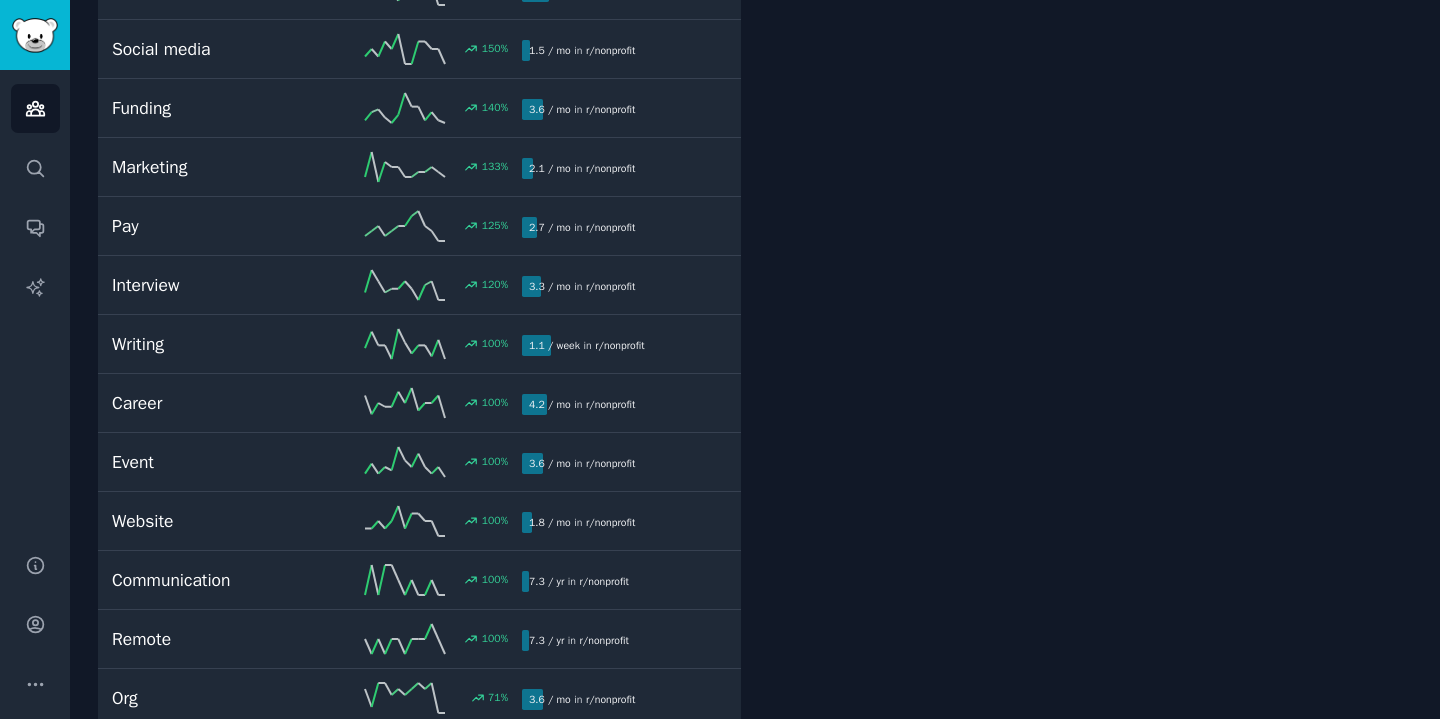 scroll, scrollTop: 0, scrollLeft: 0, axis: both 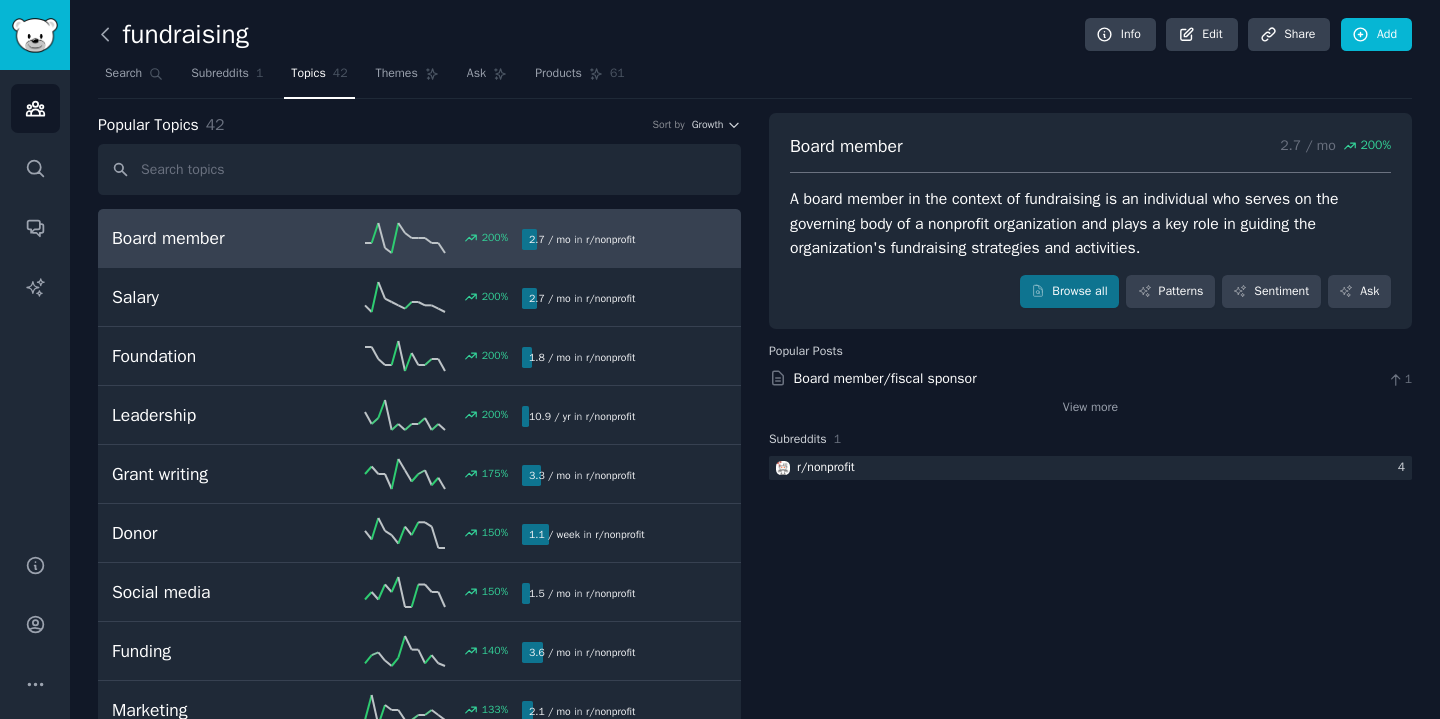 click 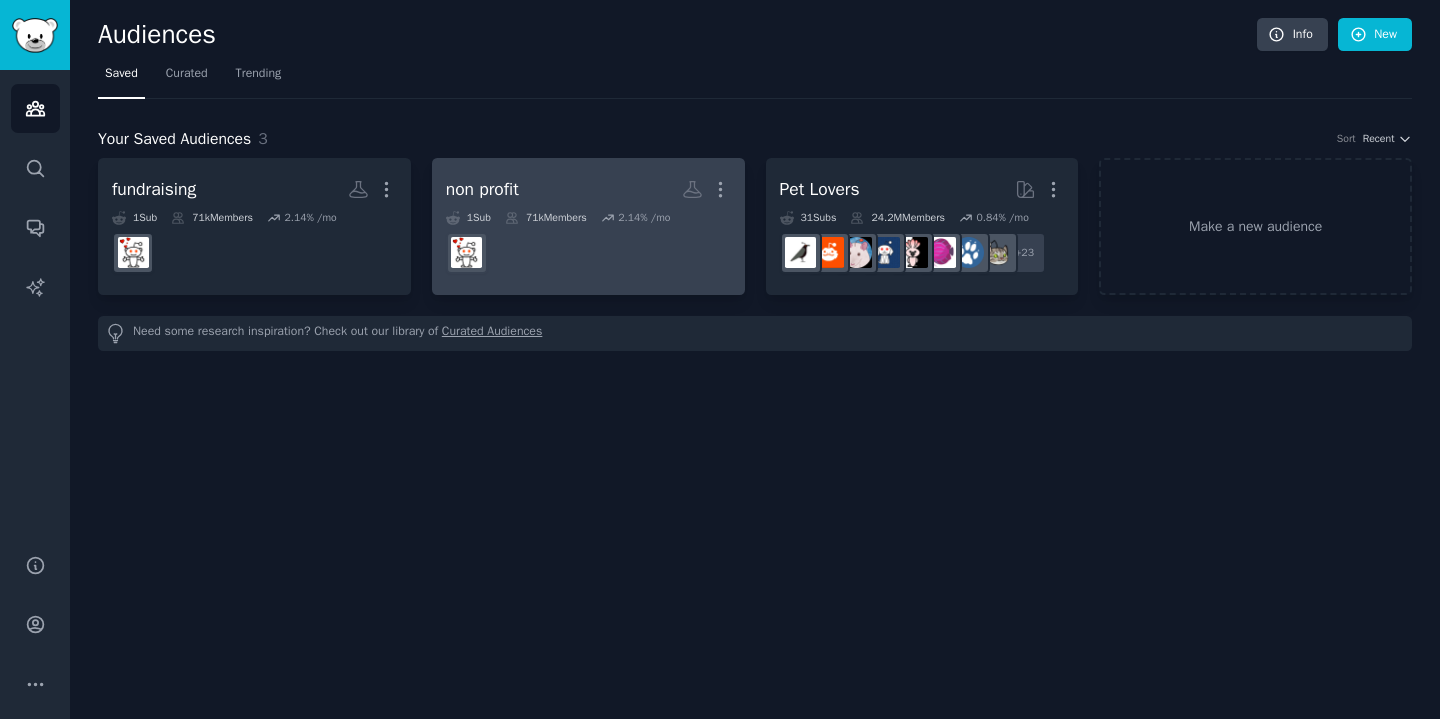 click on "non profit More" at bounding box center (588, 189) 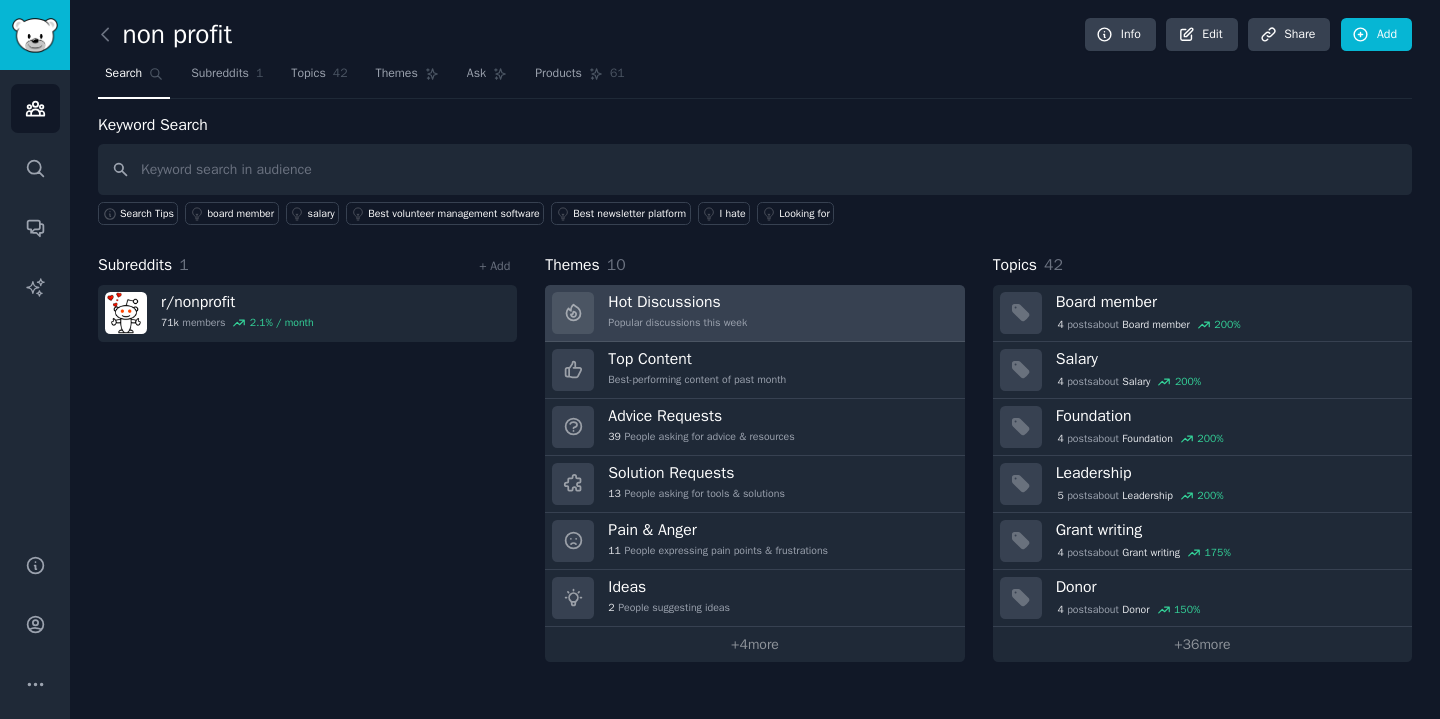 click on "Hot Discussions Popular discussions this week" at bounding box center (754, 313) 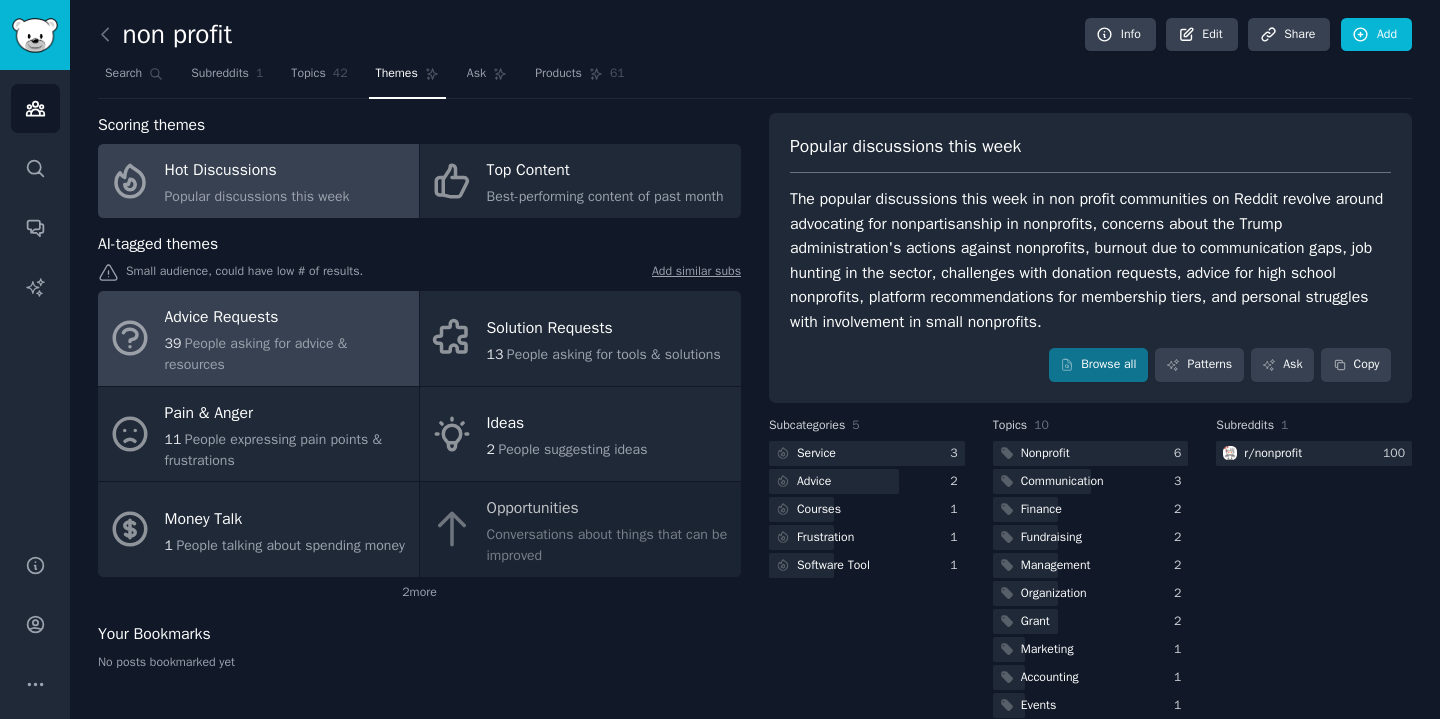 click on "Advice Requests" at bounding box center (287, 318) 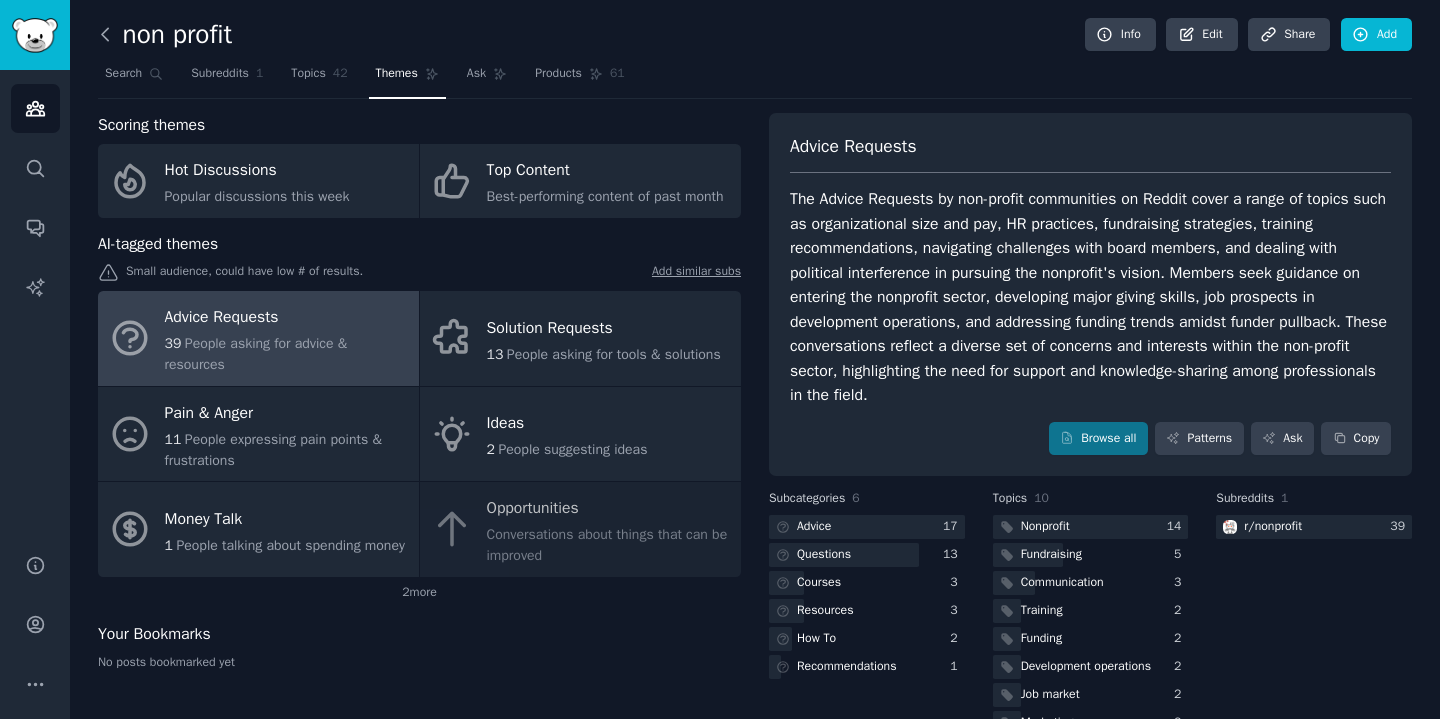 click 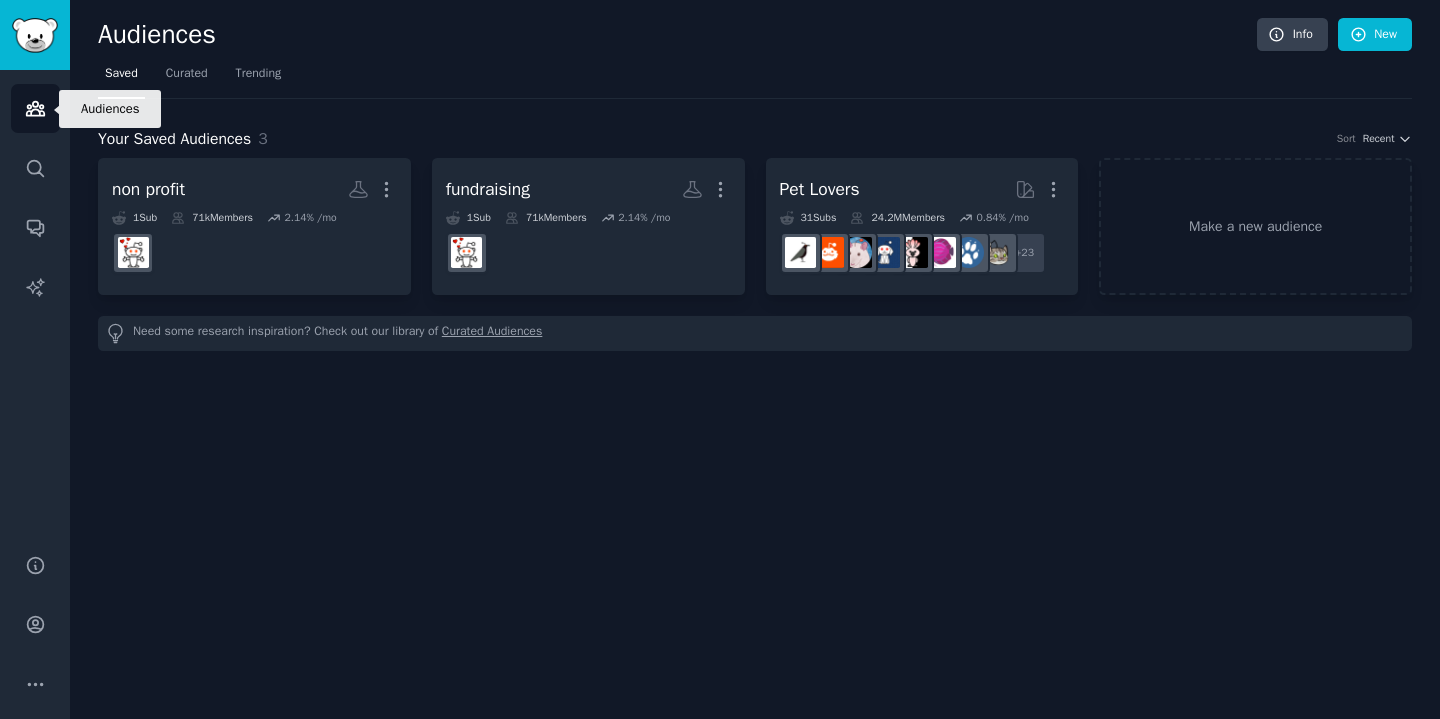 click 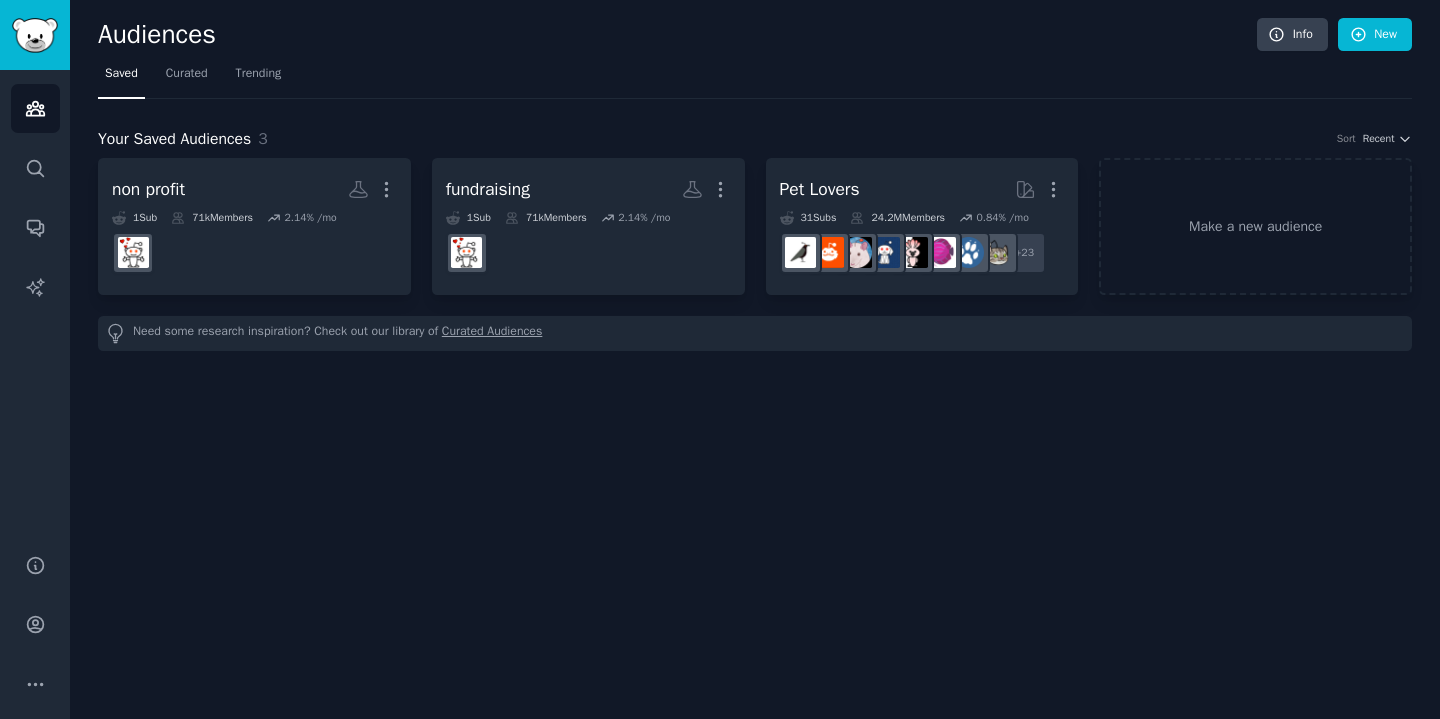 click on "Saved" at bounding box center (121, 74) 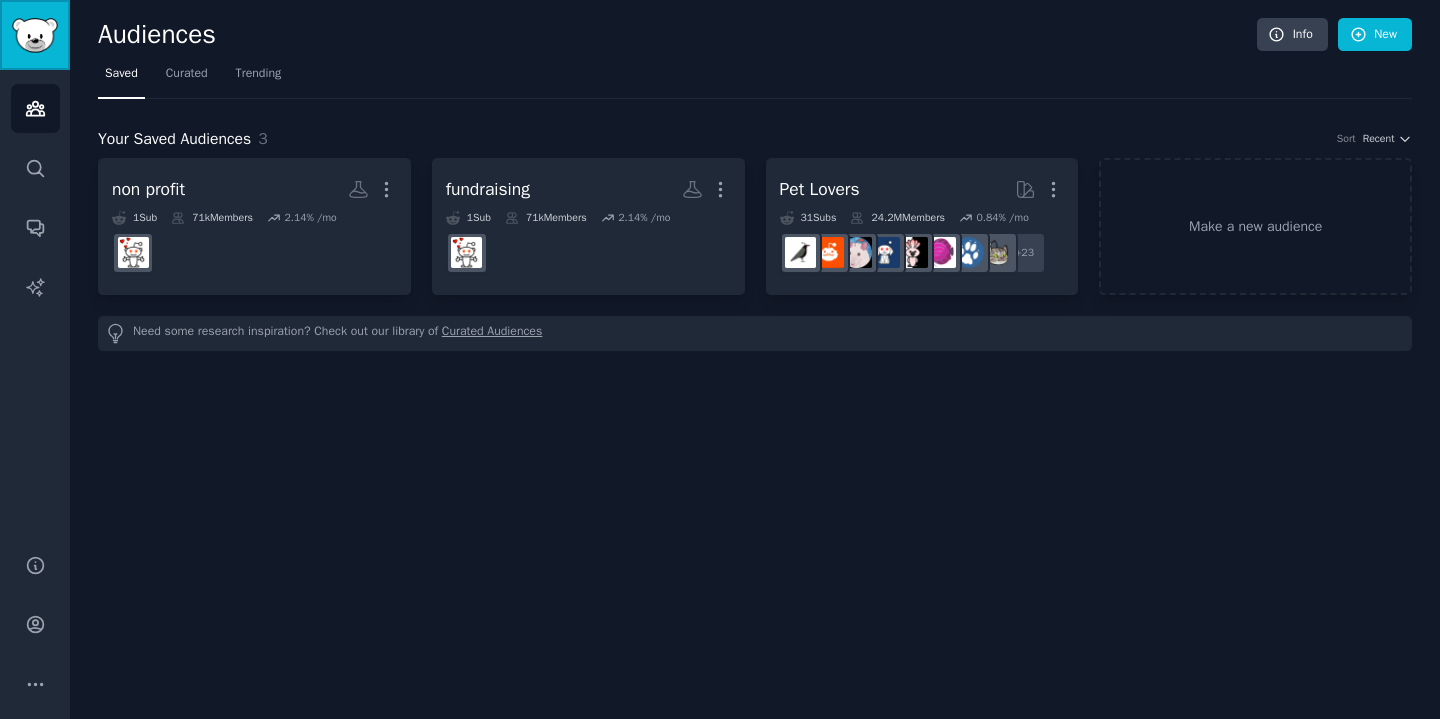 click at bounding box center [35, 35] 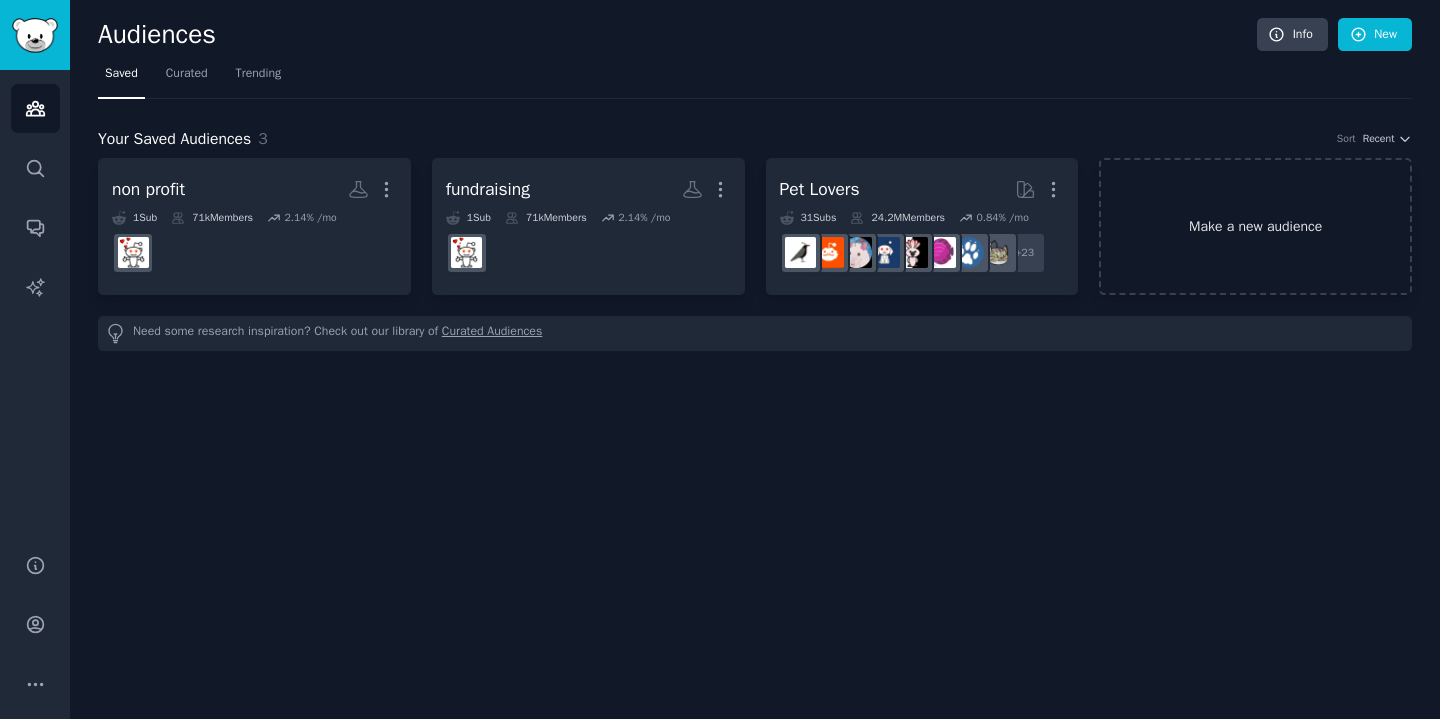 click on "Make a new audience" at bounding box center (1255, 226) 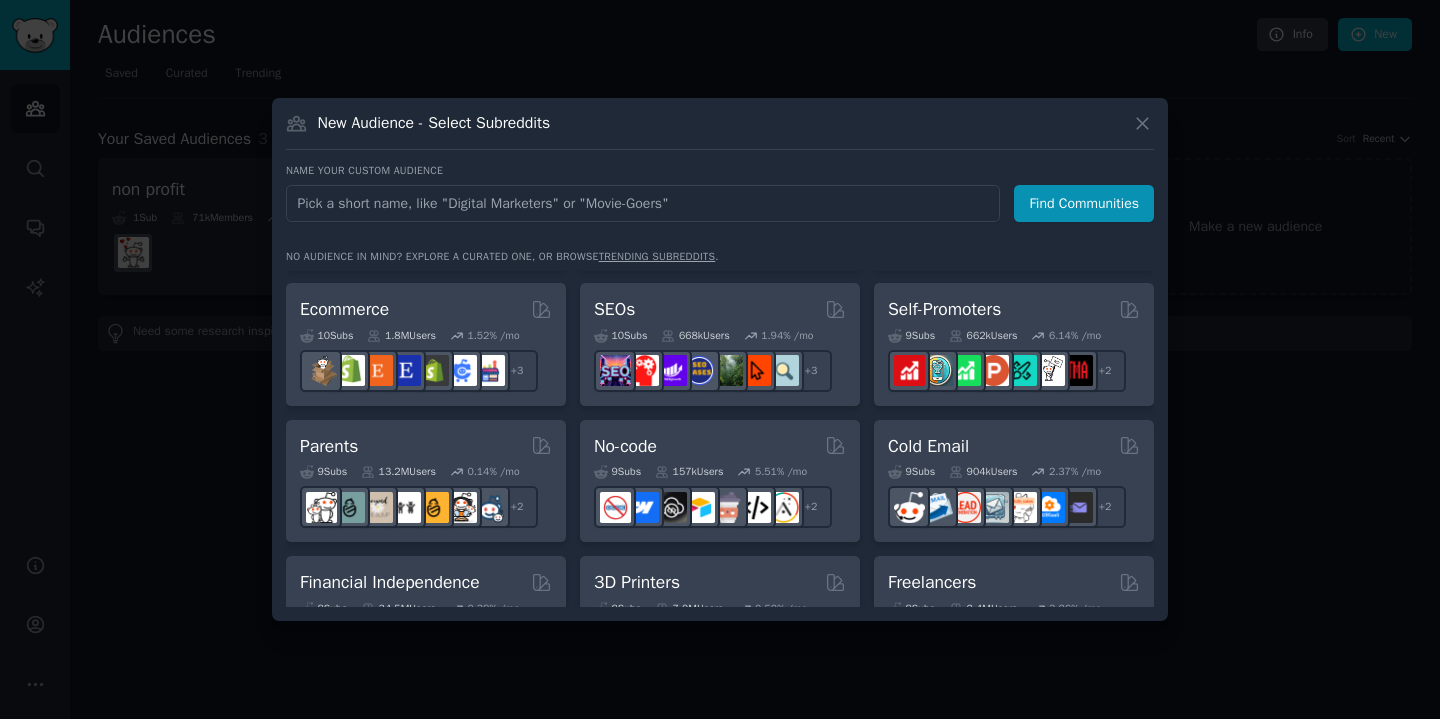 scroll, scrollTop: 802, scrollLeft: 0, axis: vertical 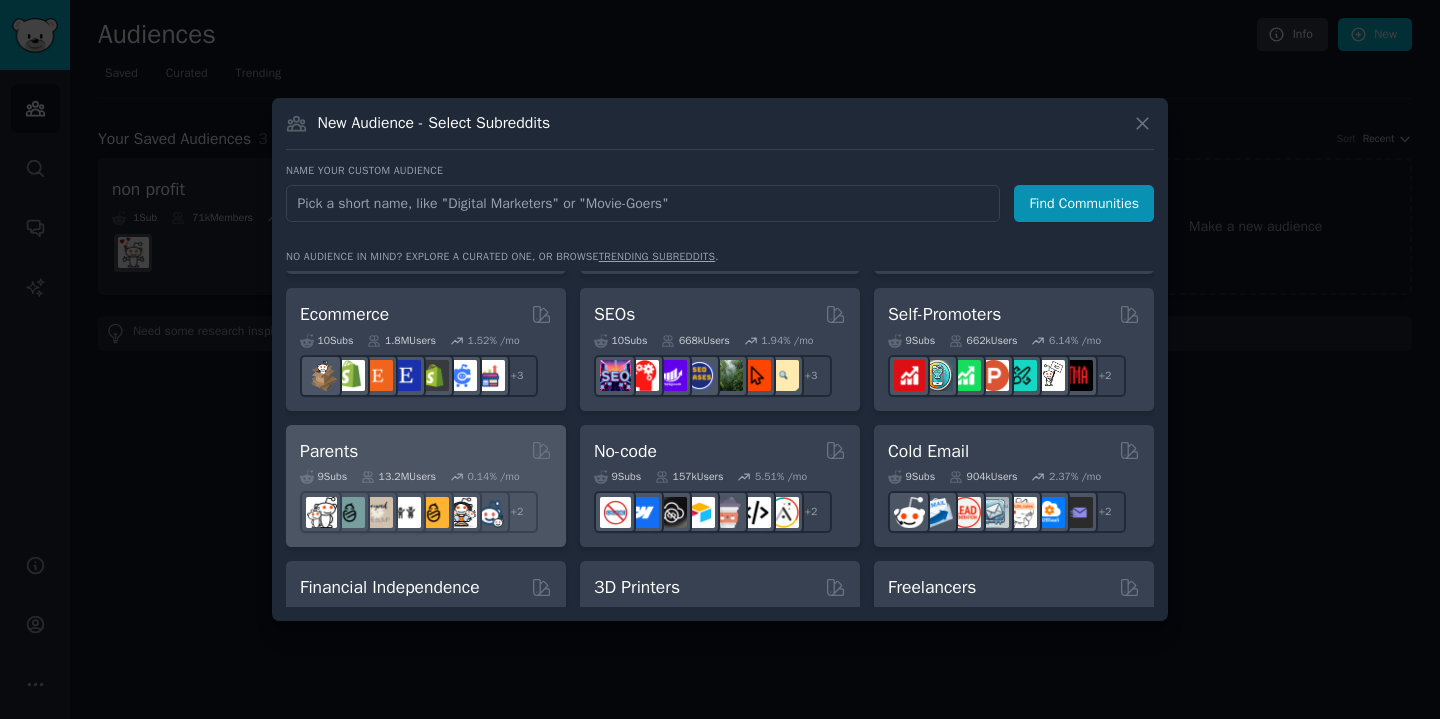 click on "Parents" at bounding box center (426, 451) 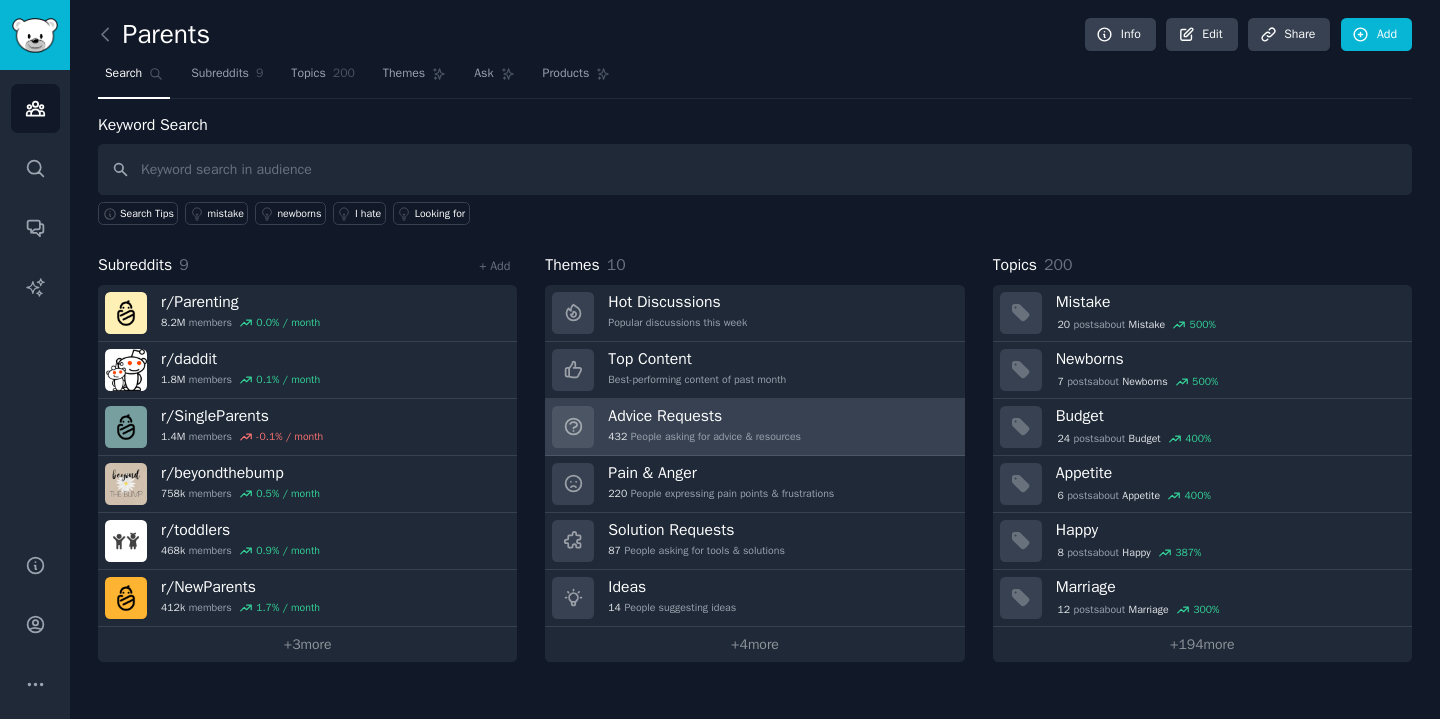 click on "Advice Requests 432 People asking for advice & resources" at bounding box center [754, 427] 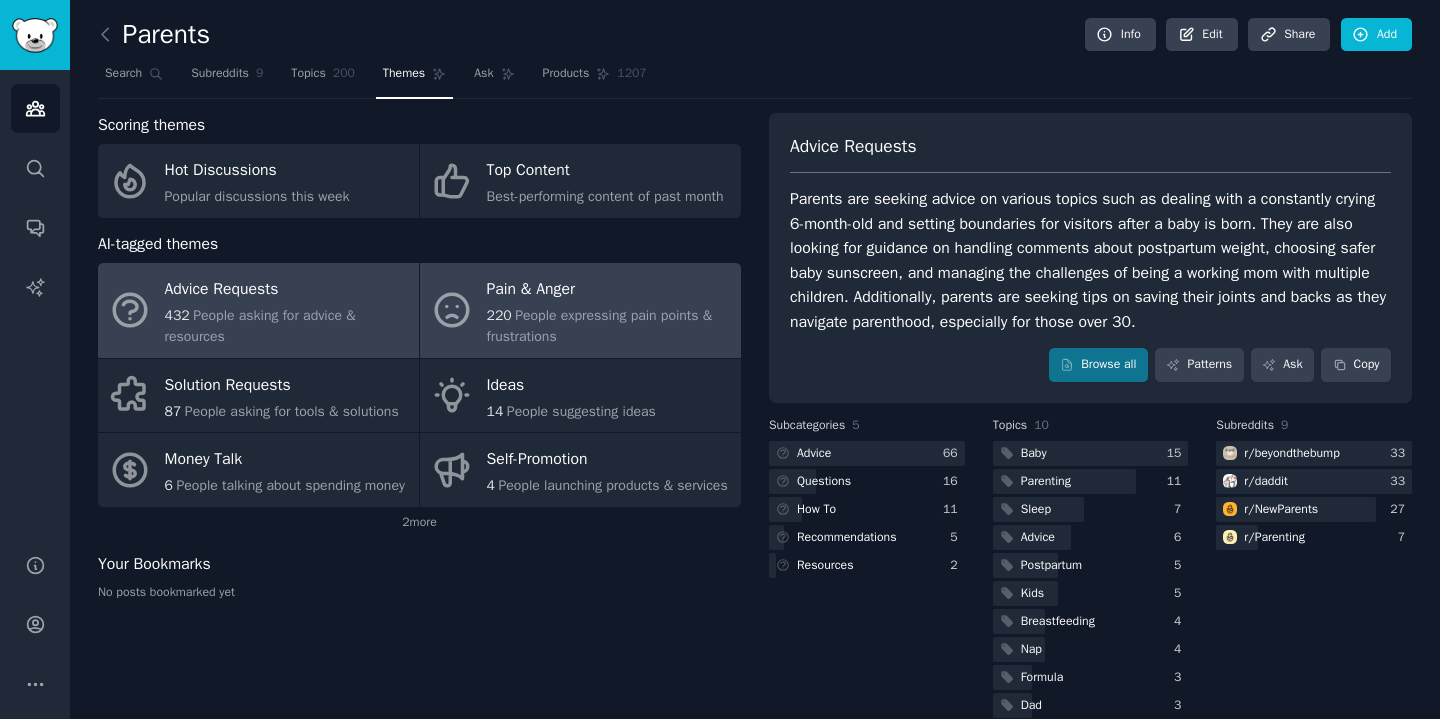 click on "People expressing pain points & frustrations" at bounding box center (600, 326) 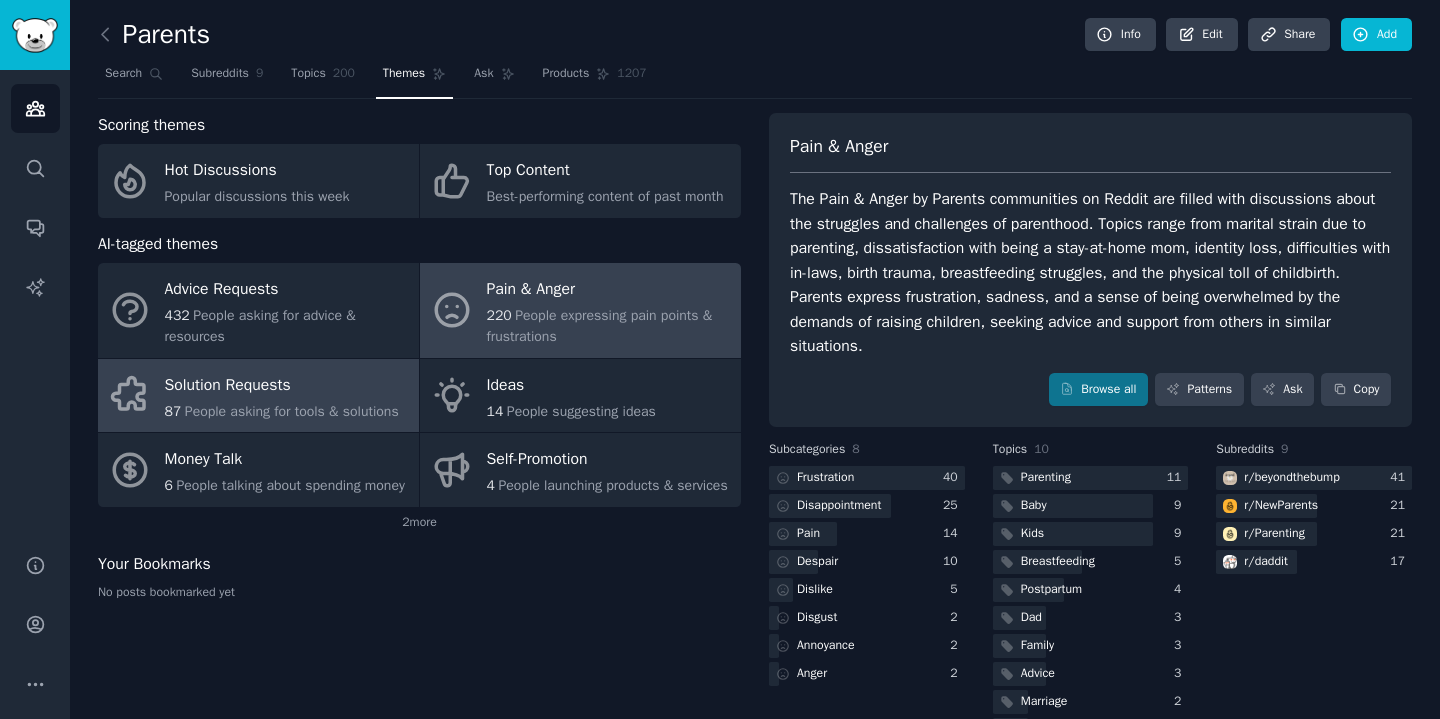 click on "87 People asking for tools & solutions" at bounding box center (282, 411) 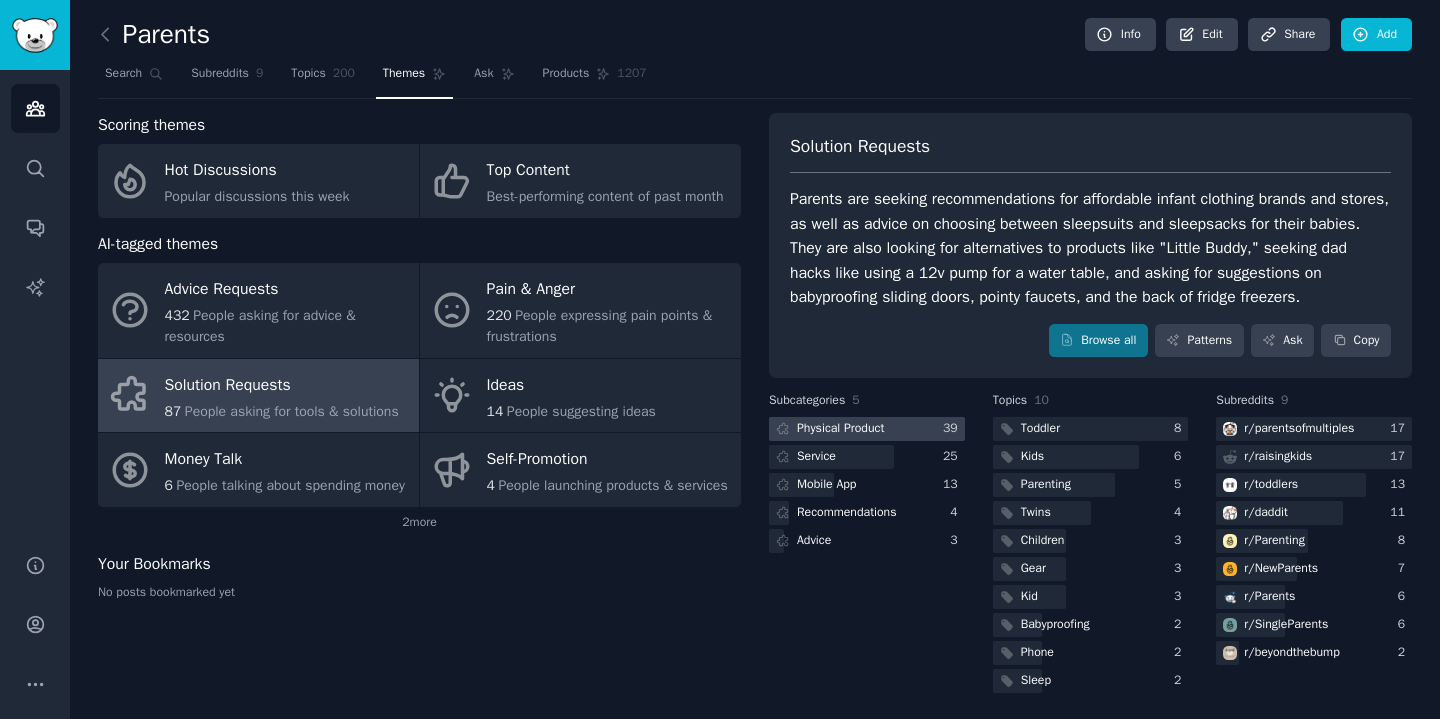 click on "Physical Product" at bounding box center [840, 429] 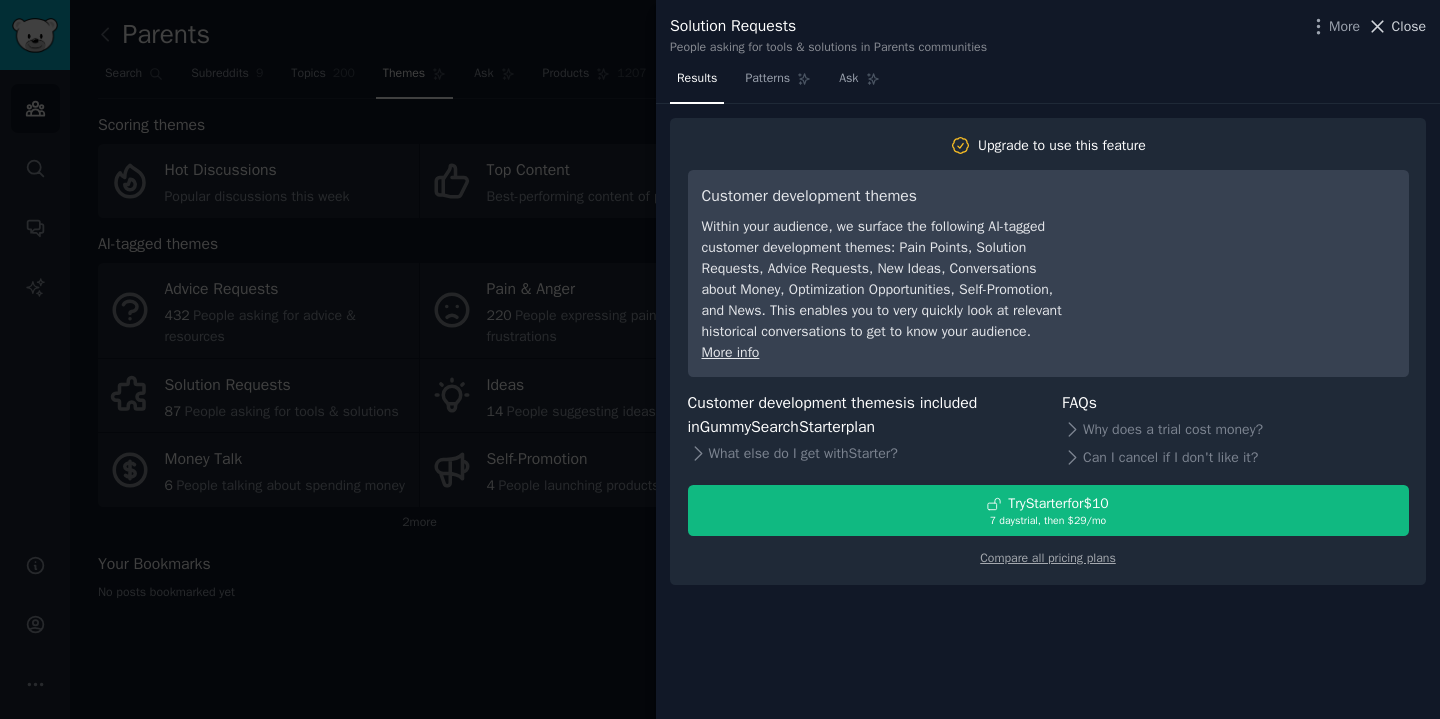 click on "Close" at bounding box center (1409, 26) 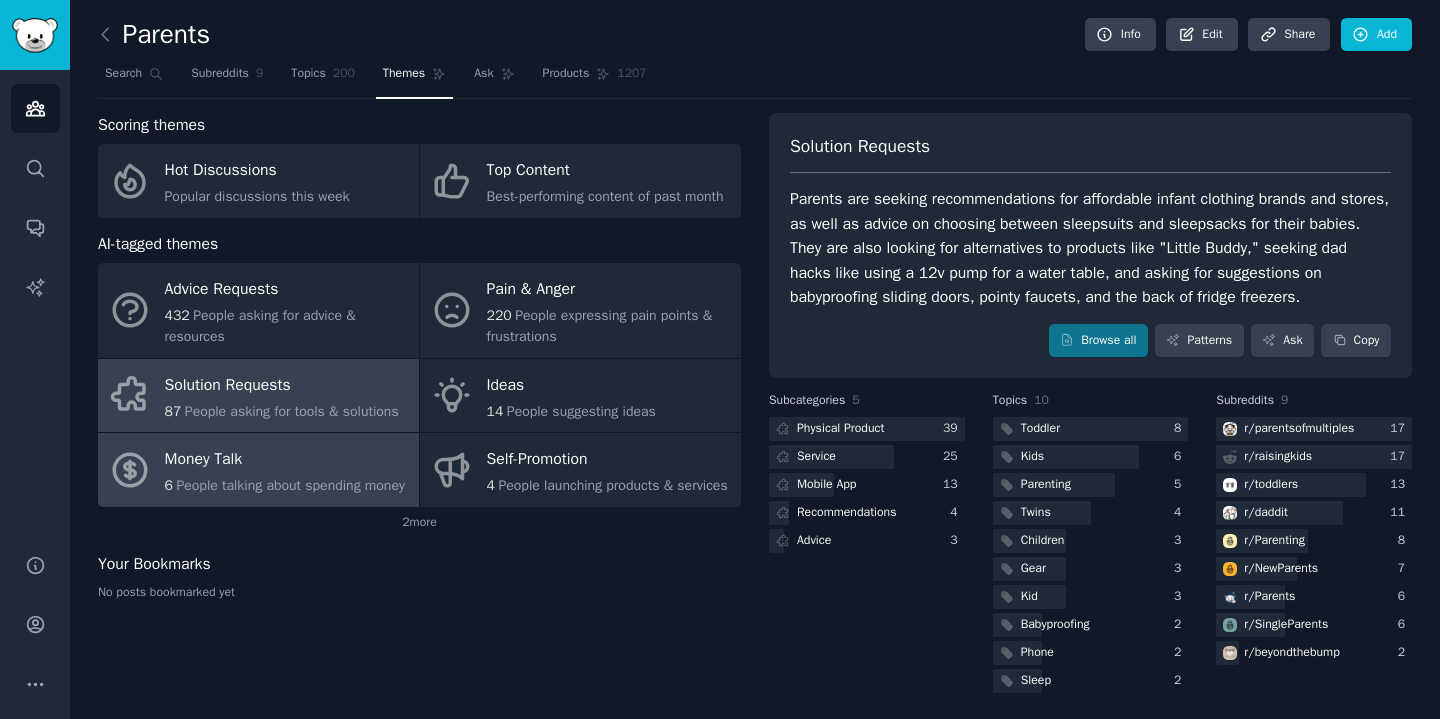 scroll, scrollTop: 5, scrollLeft: 0, axis: vertical 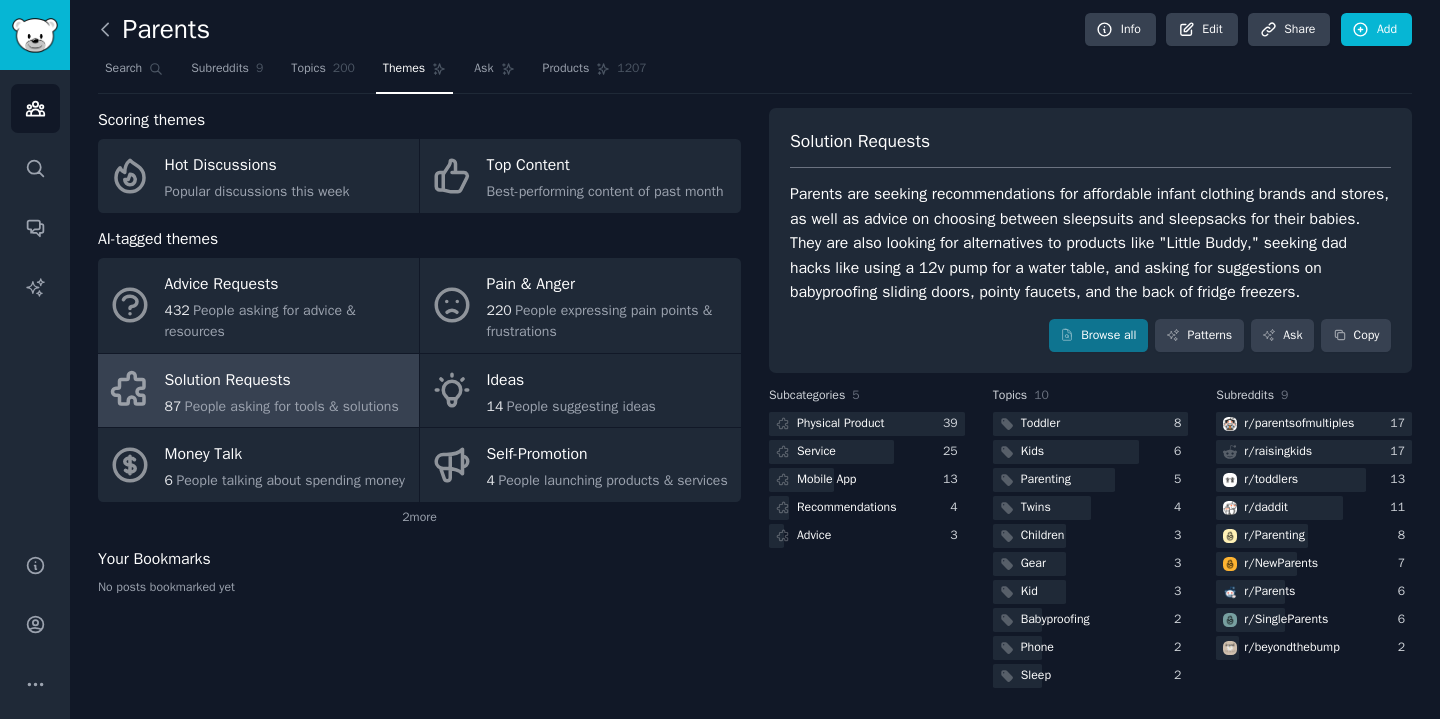 click 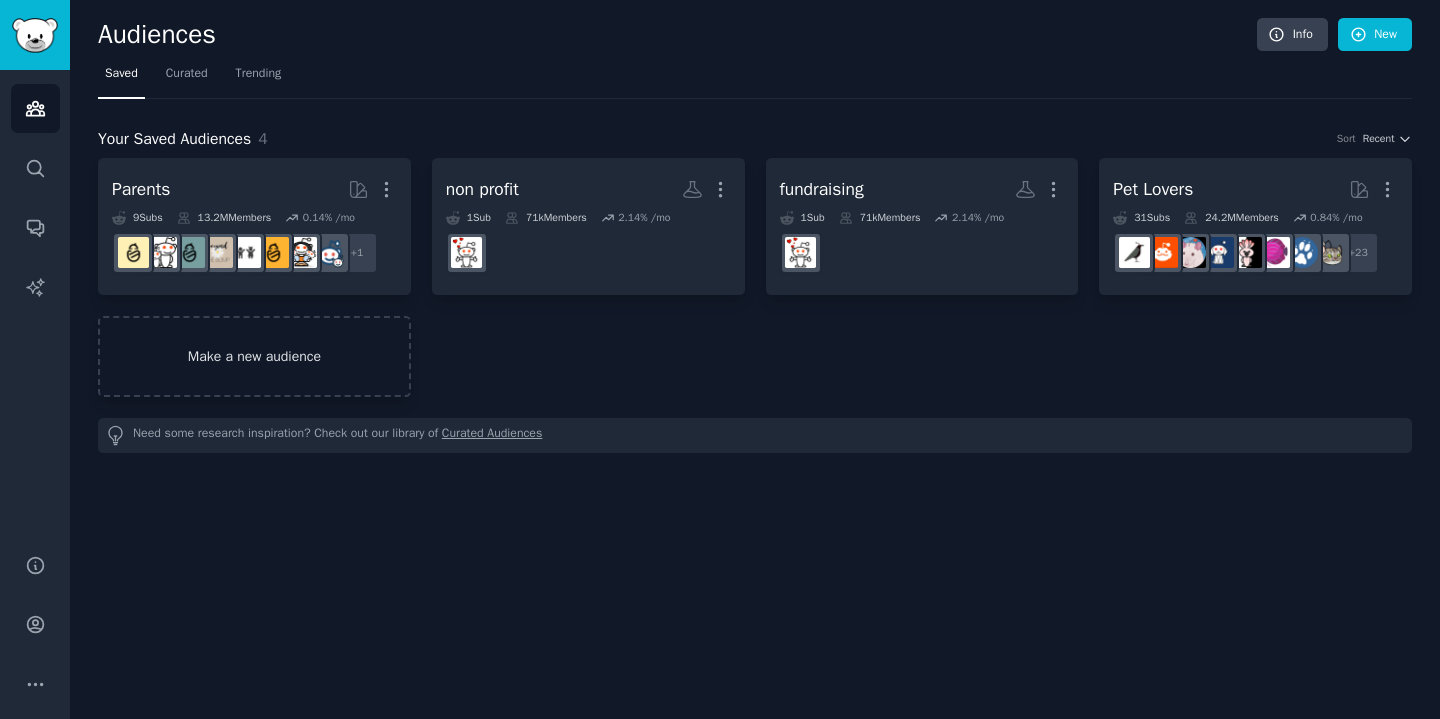 click on "Make a new audience" at bounding box center [254, 356] 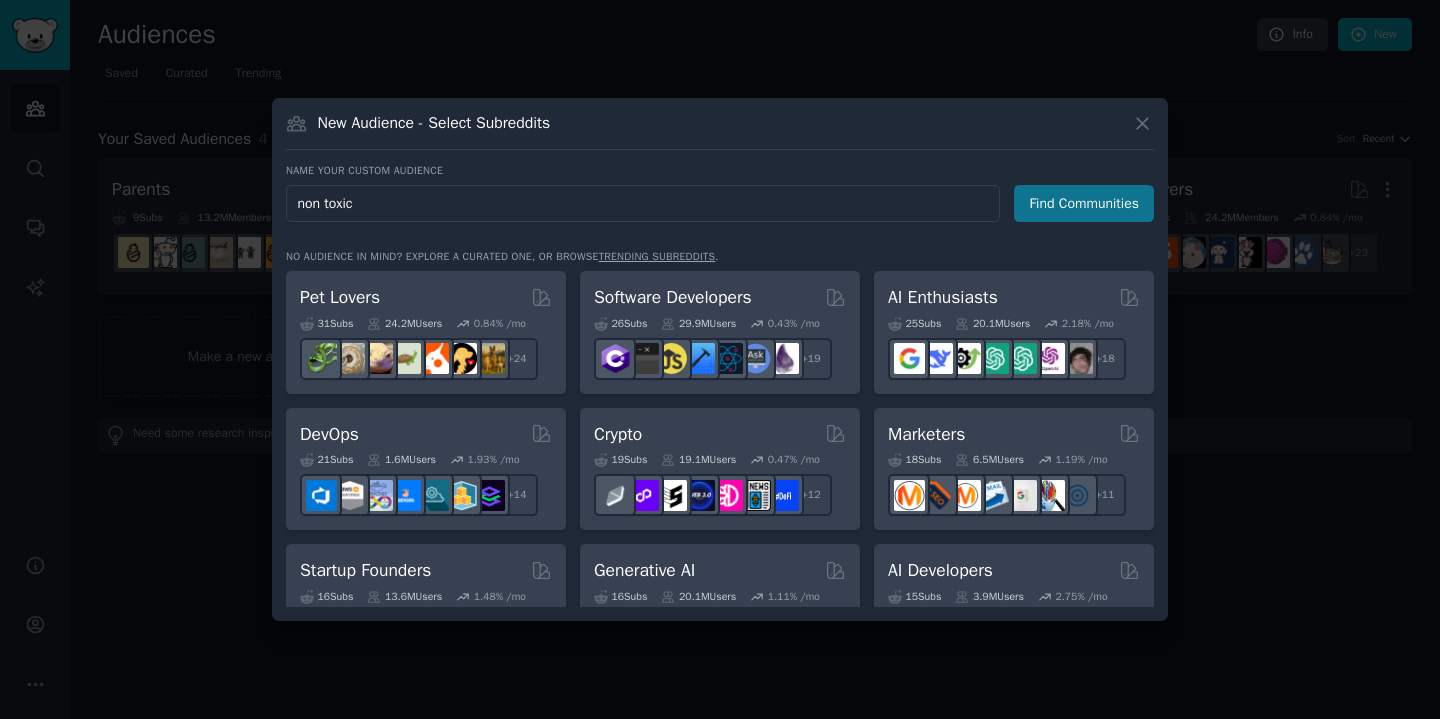type on "non toxic" 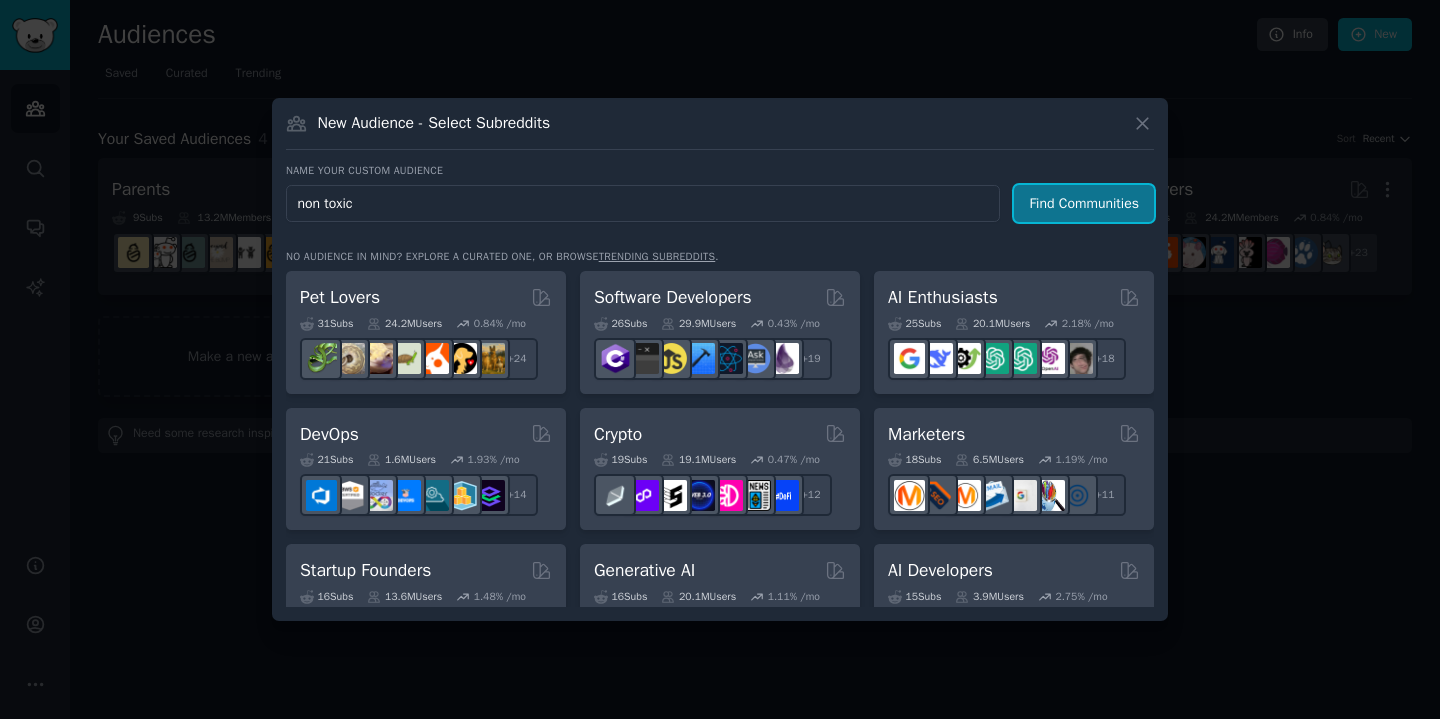 click on "Find Communities" at bounding box center [1084, 203] 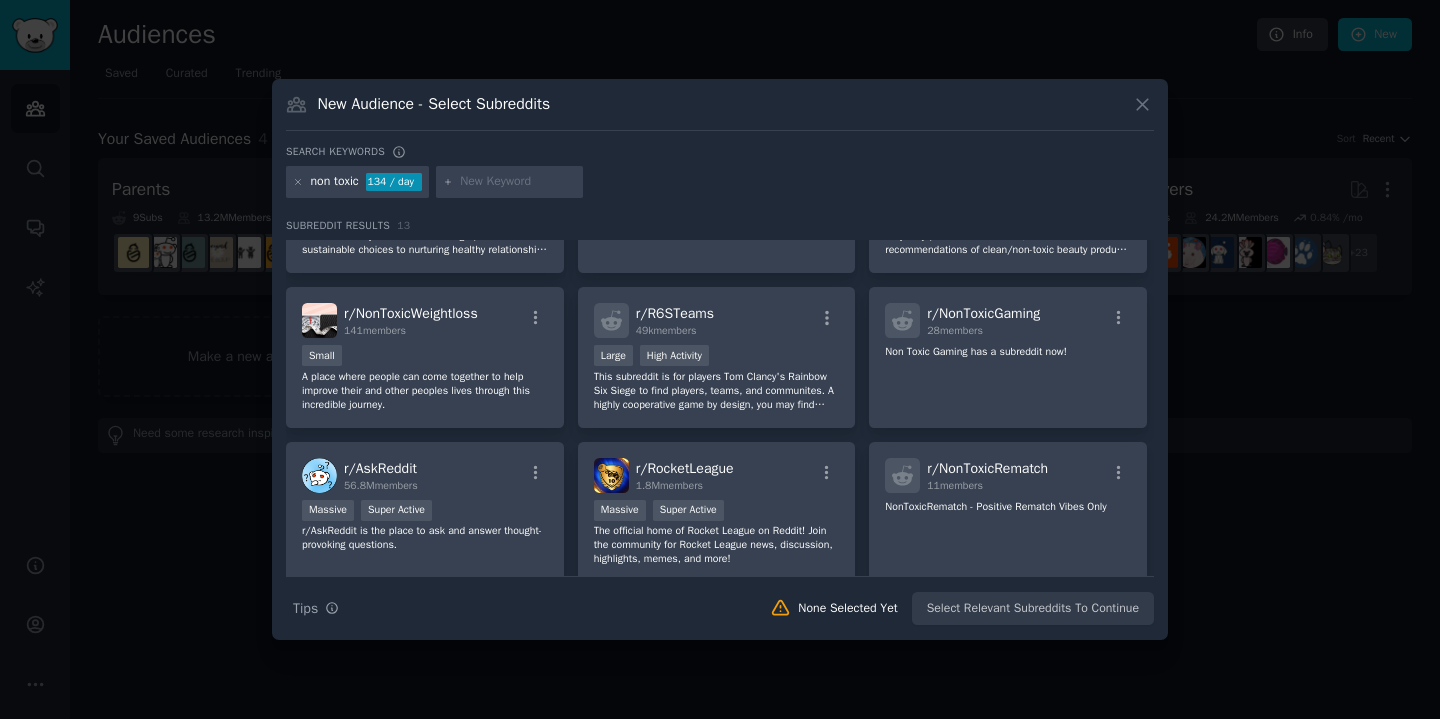 scroll, scrollTop: 0, scrollLeft: 0, axis: both 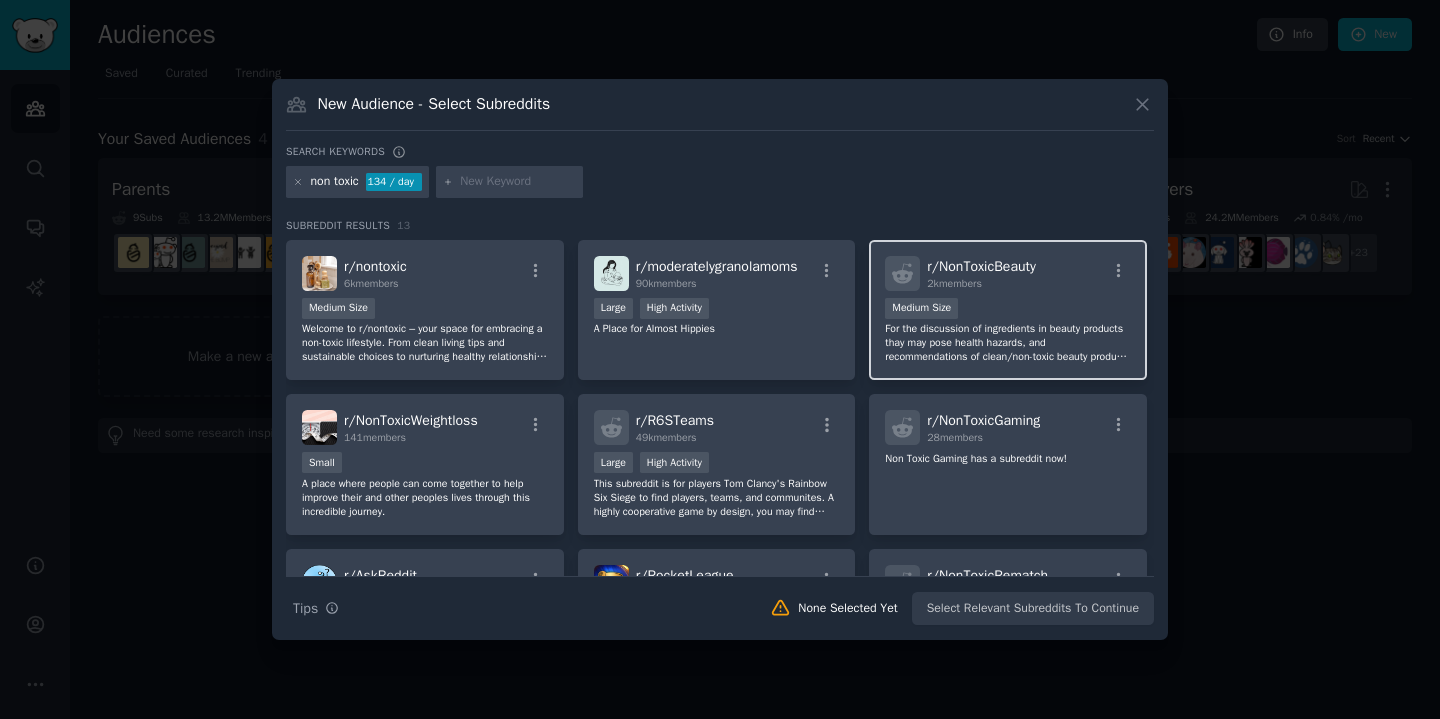click on "2k  members" at bounding box center (981, 284) 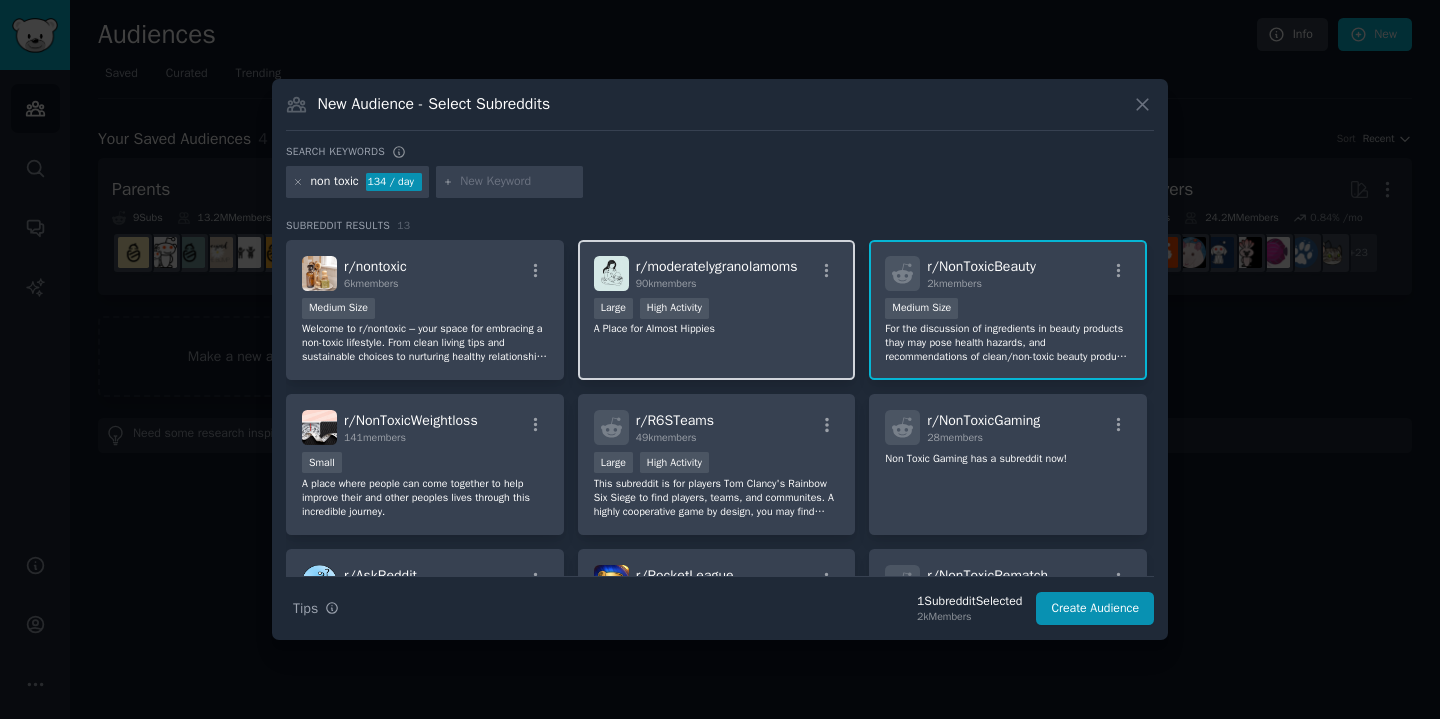 click on "90k  members" at bounding box center (717, 284) 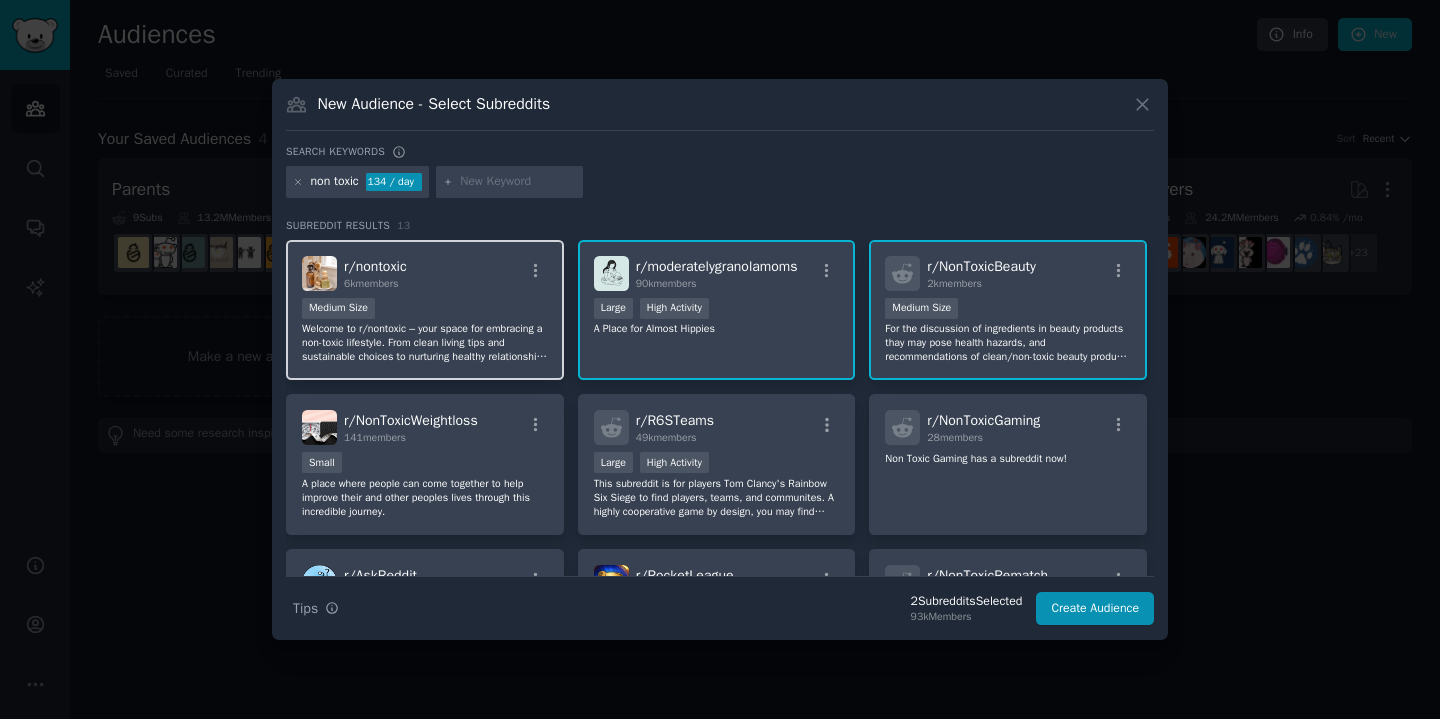 click on "r/ nontoxic 6k  members" at bounding box center [425, 273] 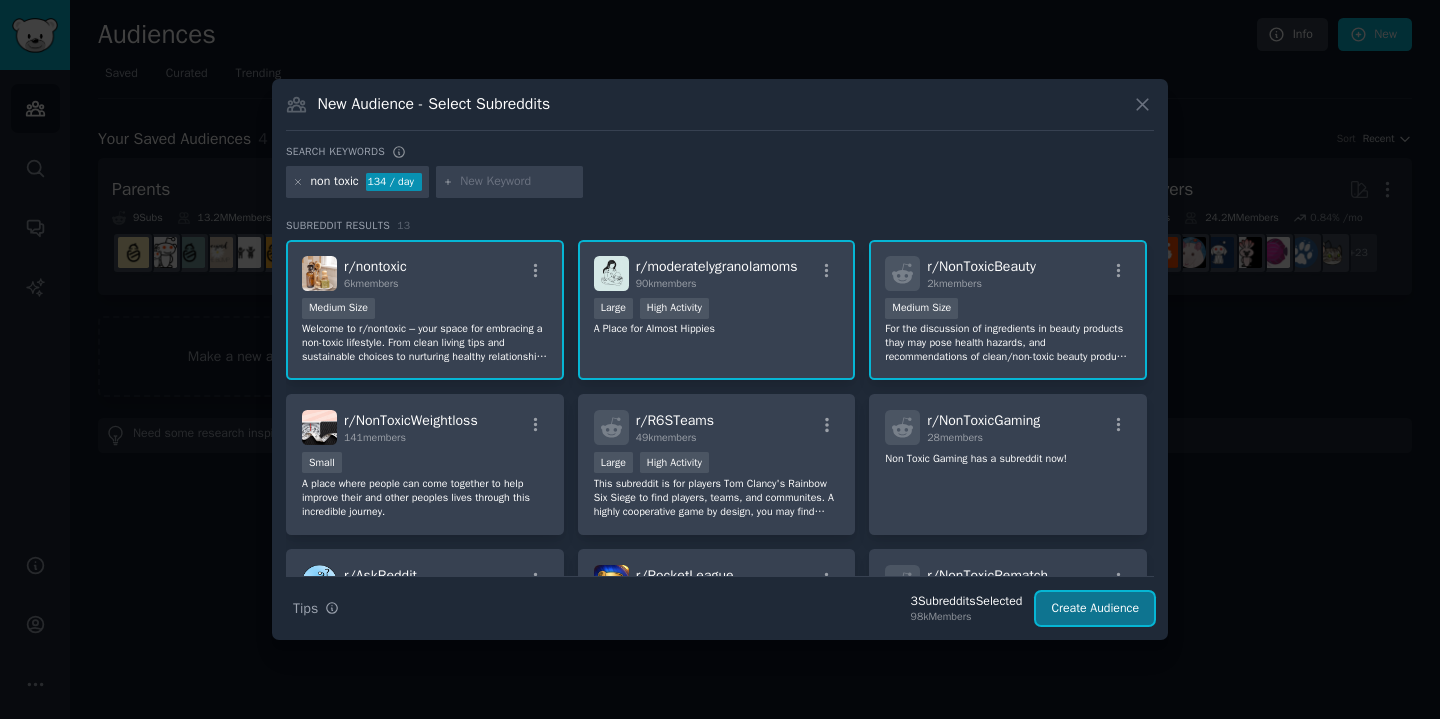 click on "Create Audience" at bounding box center (1095, 609) 